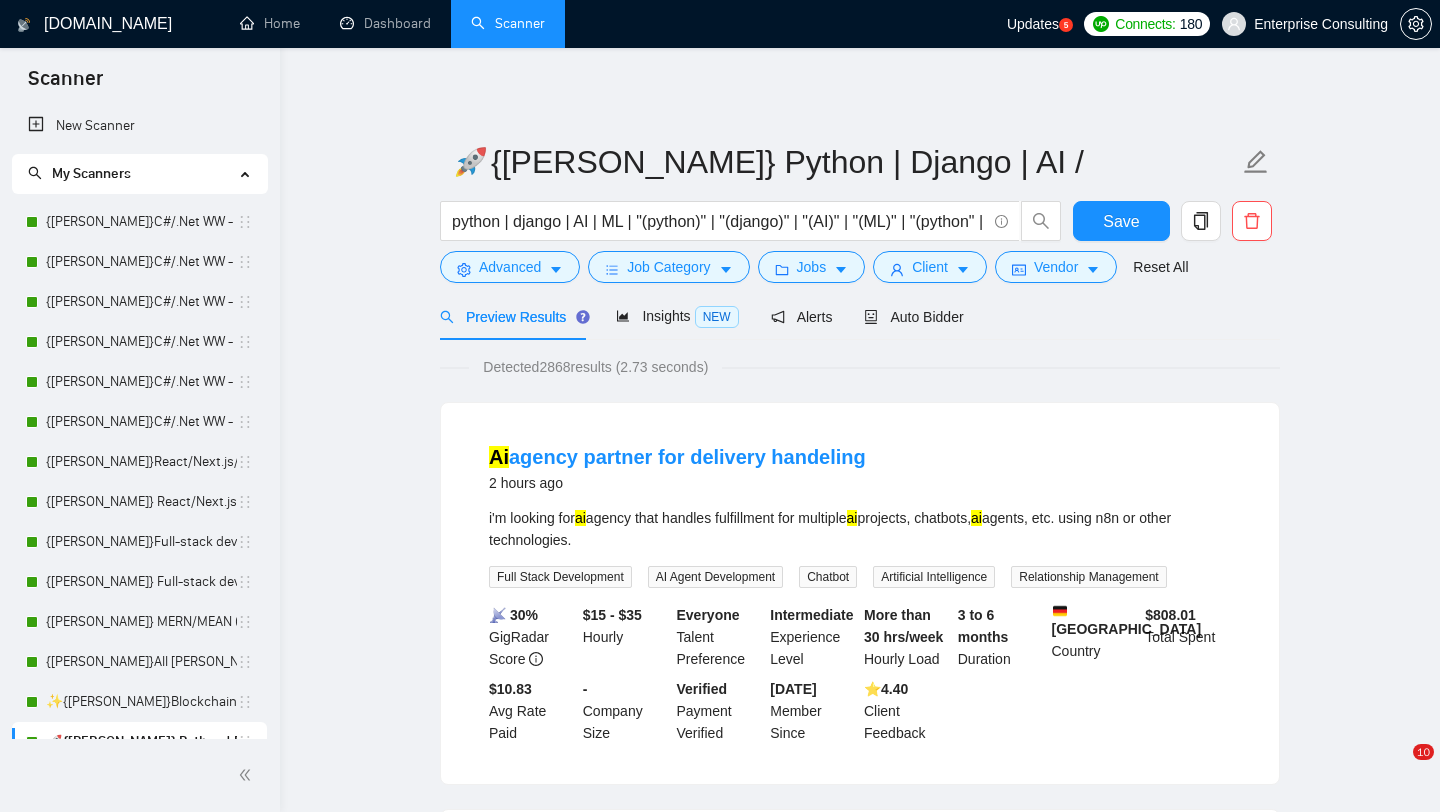 scroll, scrollTop: 0, scrollLeft: 0, axis: both 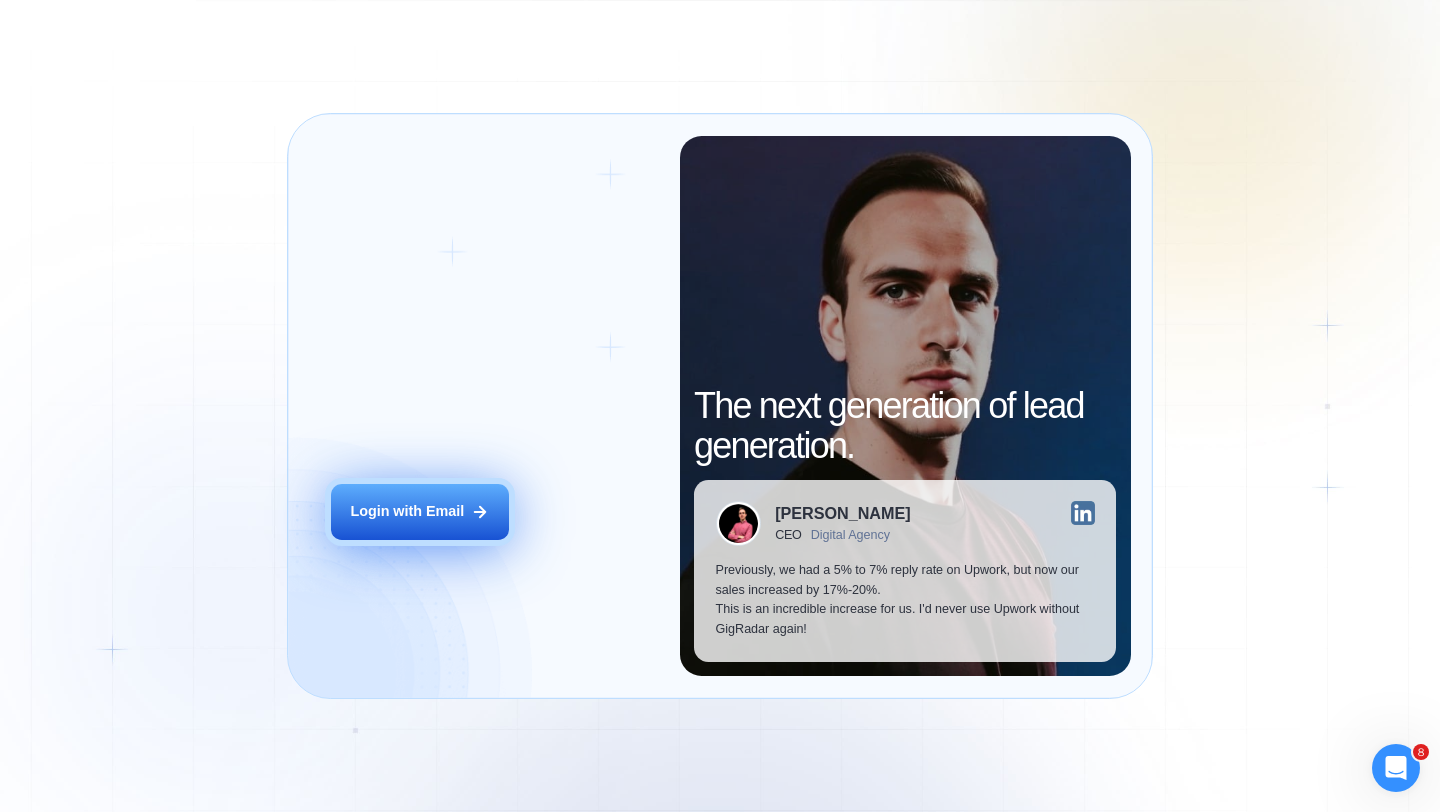 click on "Login with Email" at bounding box center [420, 512] 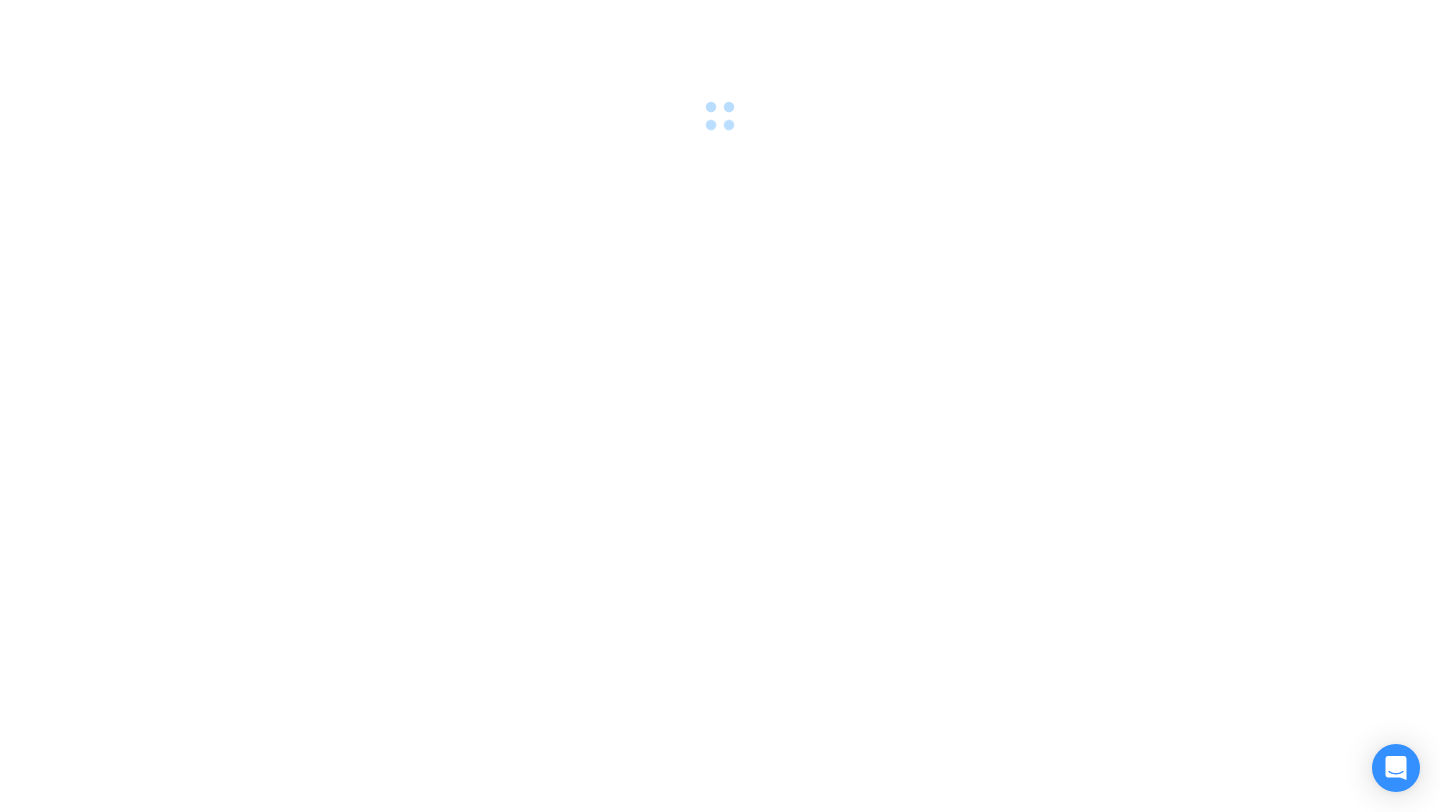 scroll, scrollTop: 0, scrollLeft: 0, axis: both 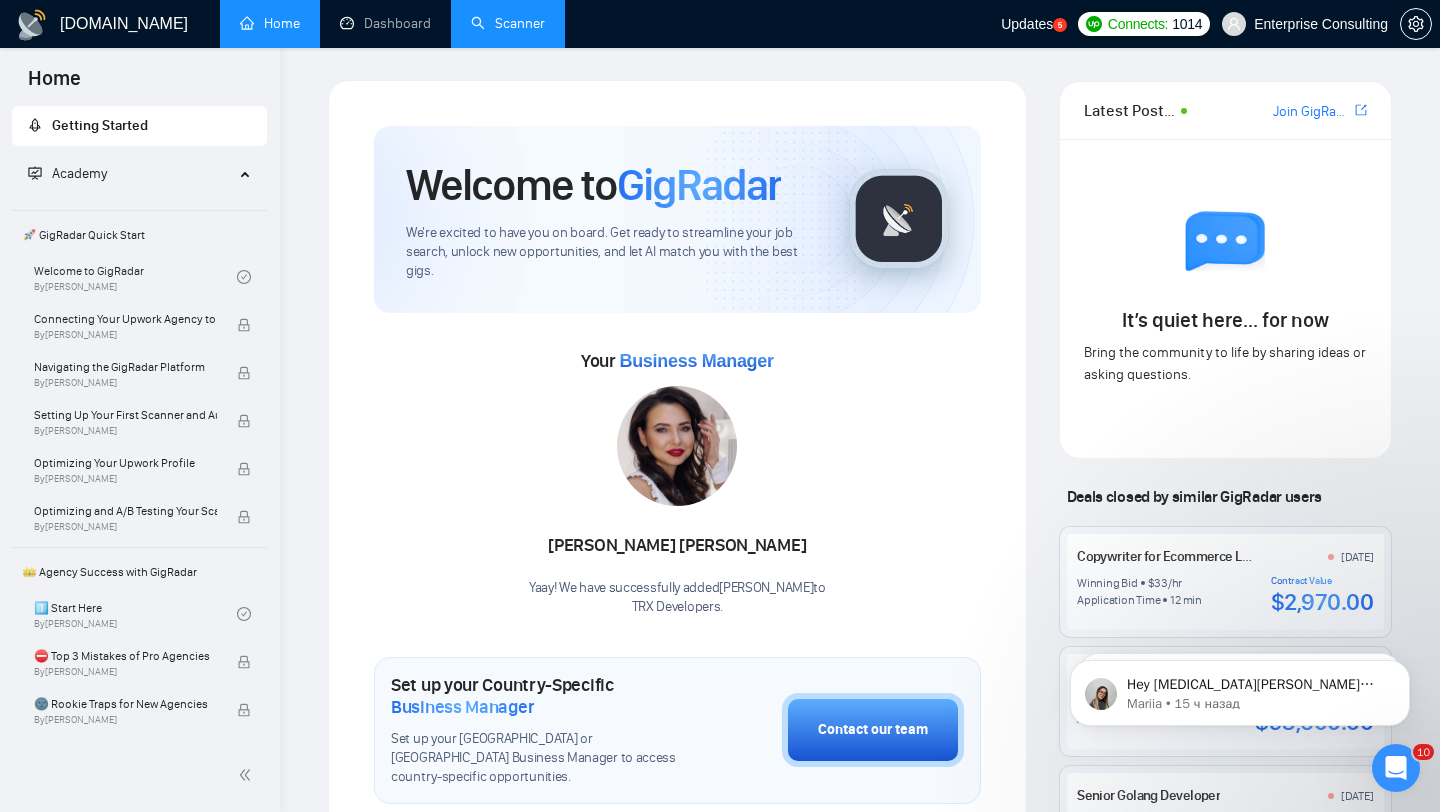 click on "Scanner" at bounding box center (508, 23) 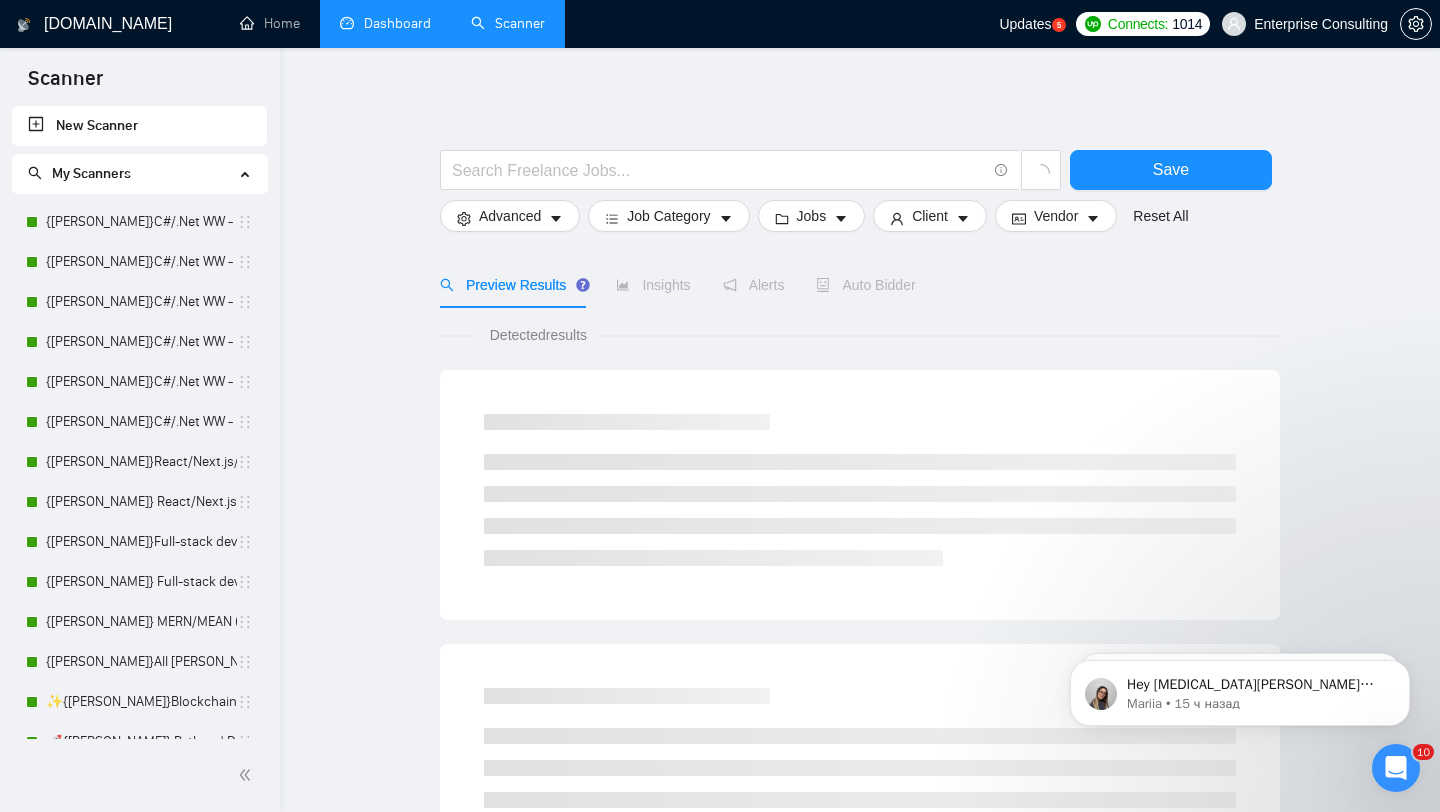 click on "Dashboard" at bounding box center [385, 23] 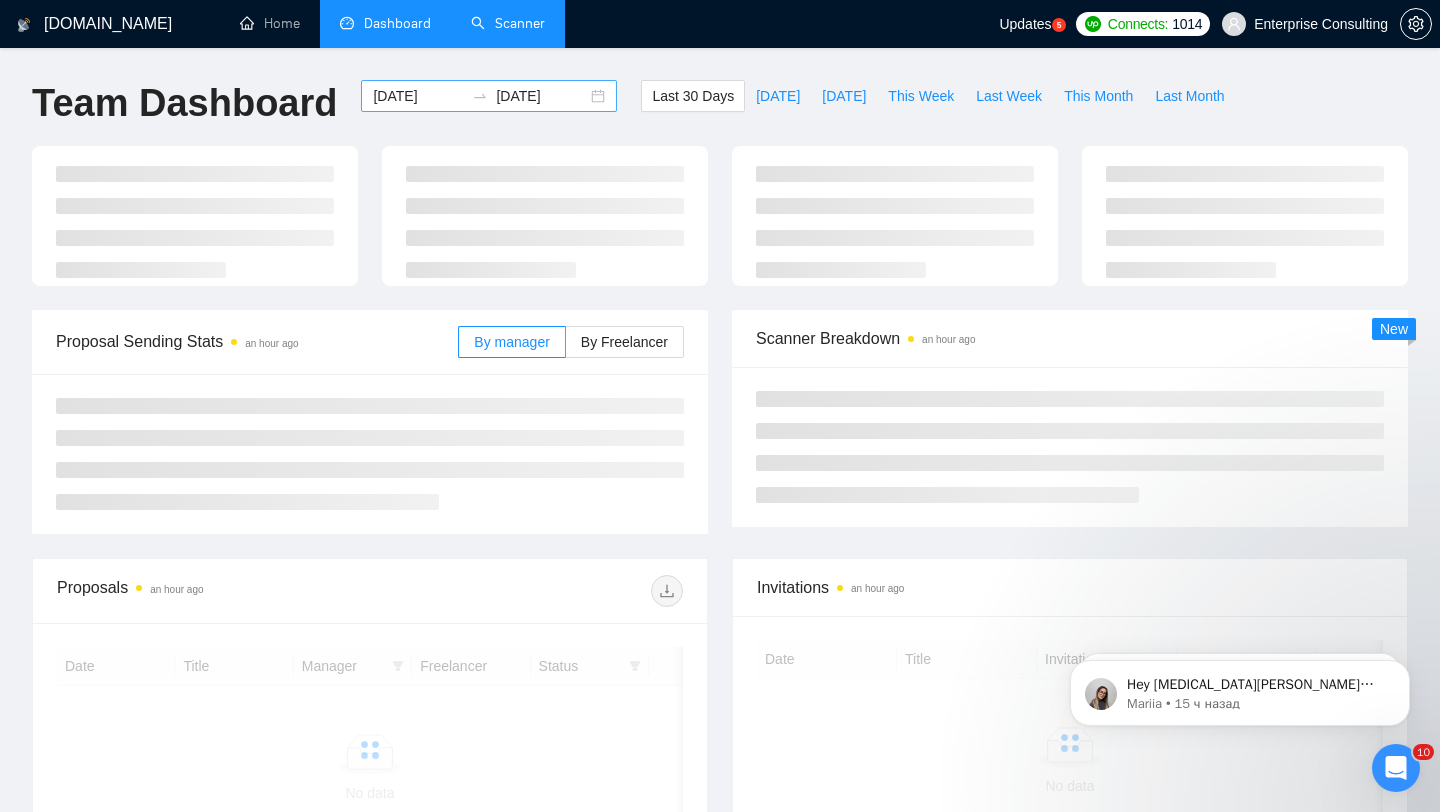 click on "2025-07-28" at bounding box center [541, 96] 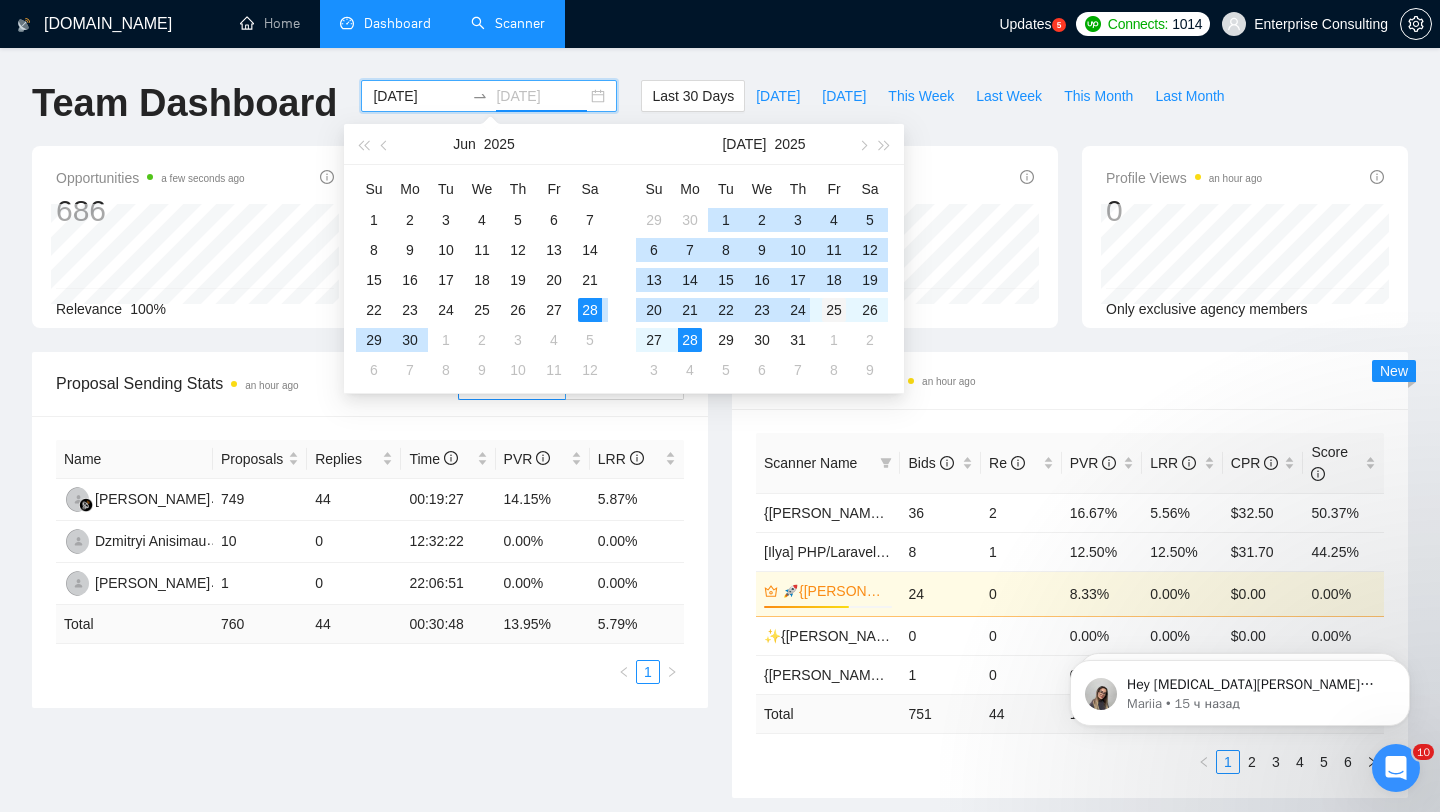 type on "2025-07-25" 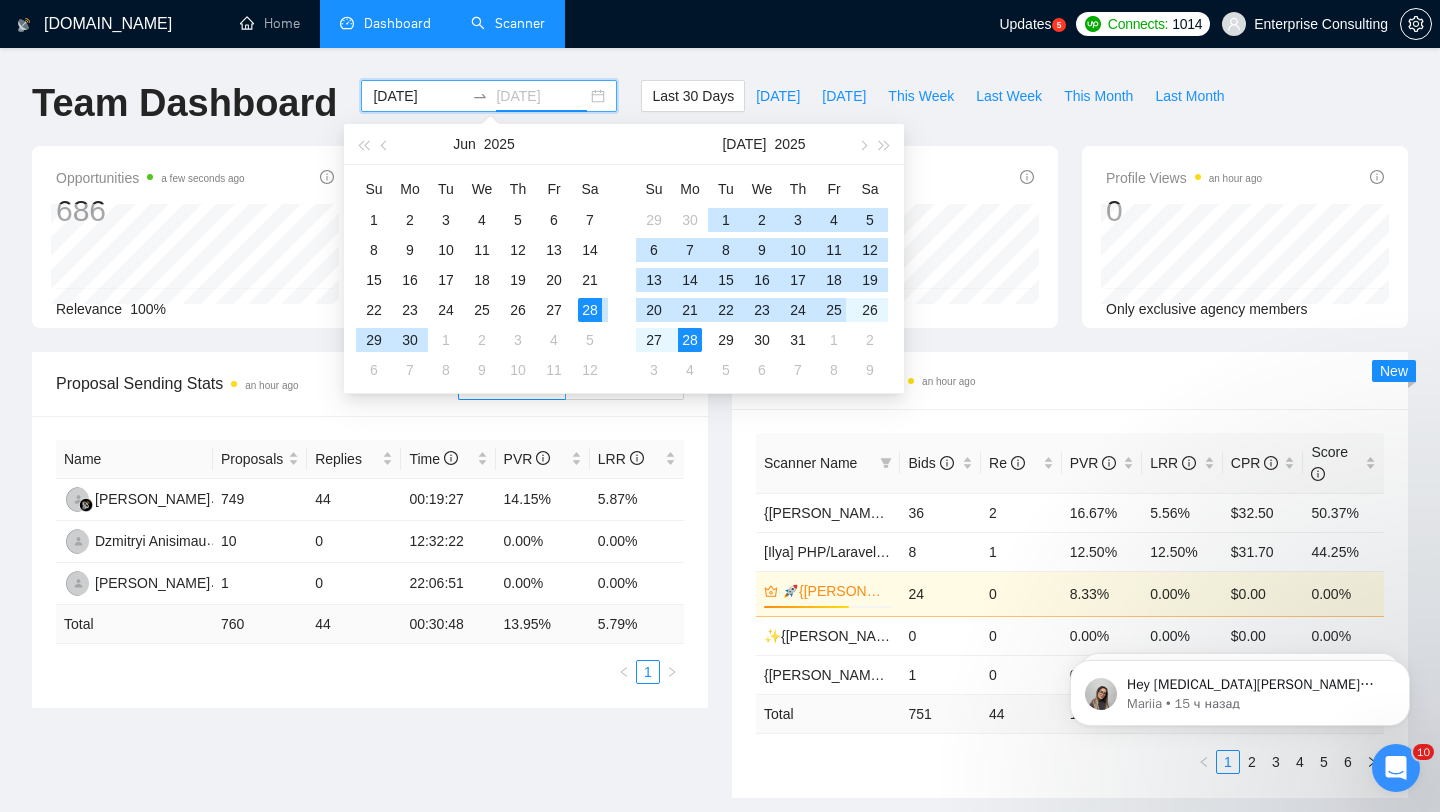 click on "25" at bounding box center (834, 310) 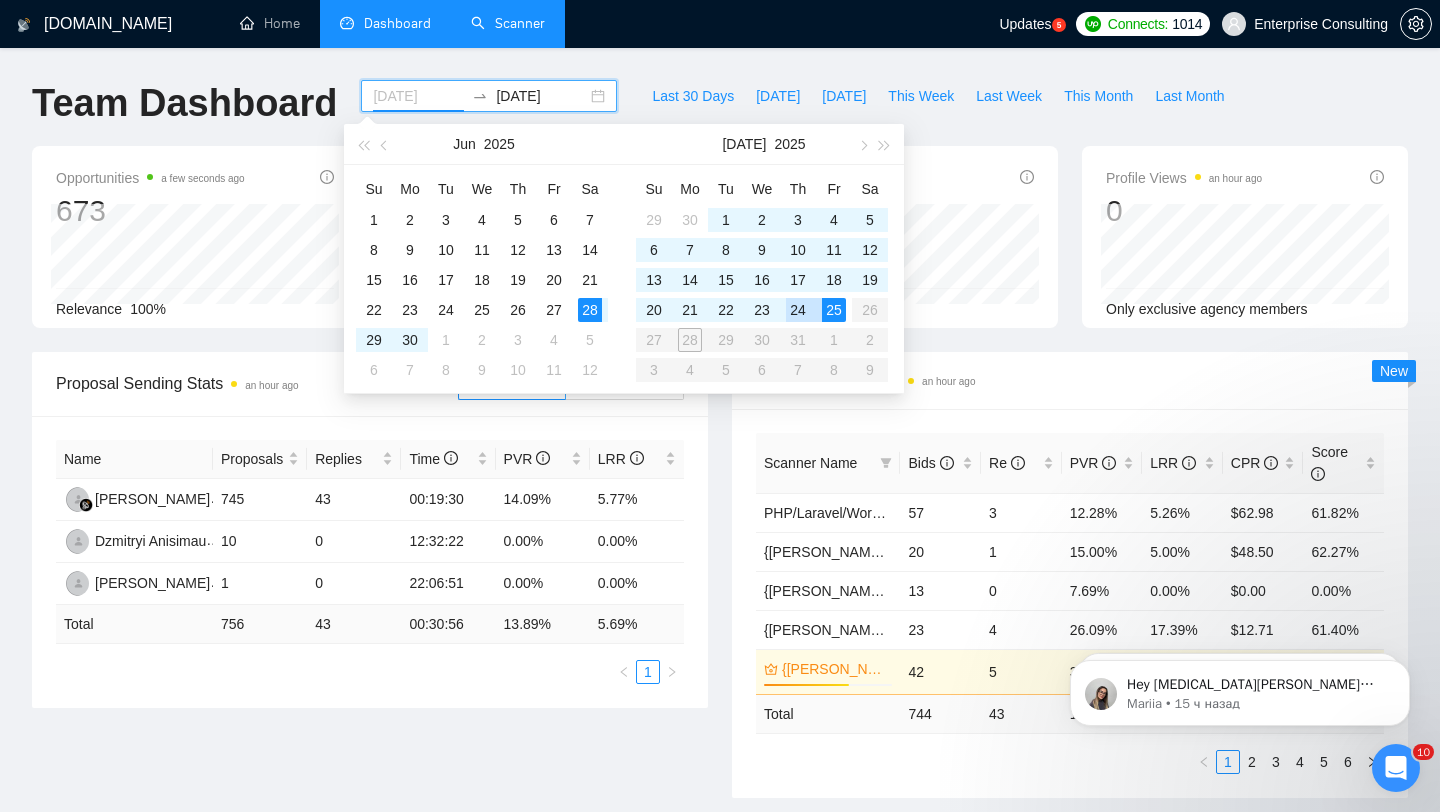 type on "2025-07-25" 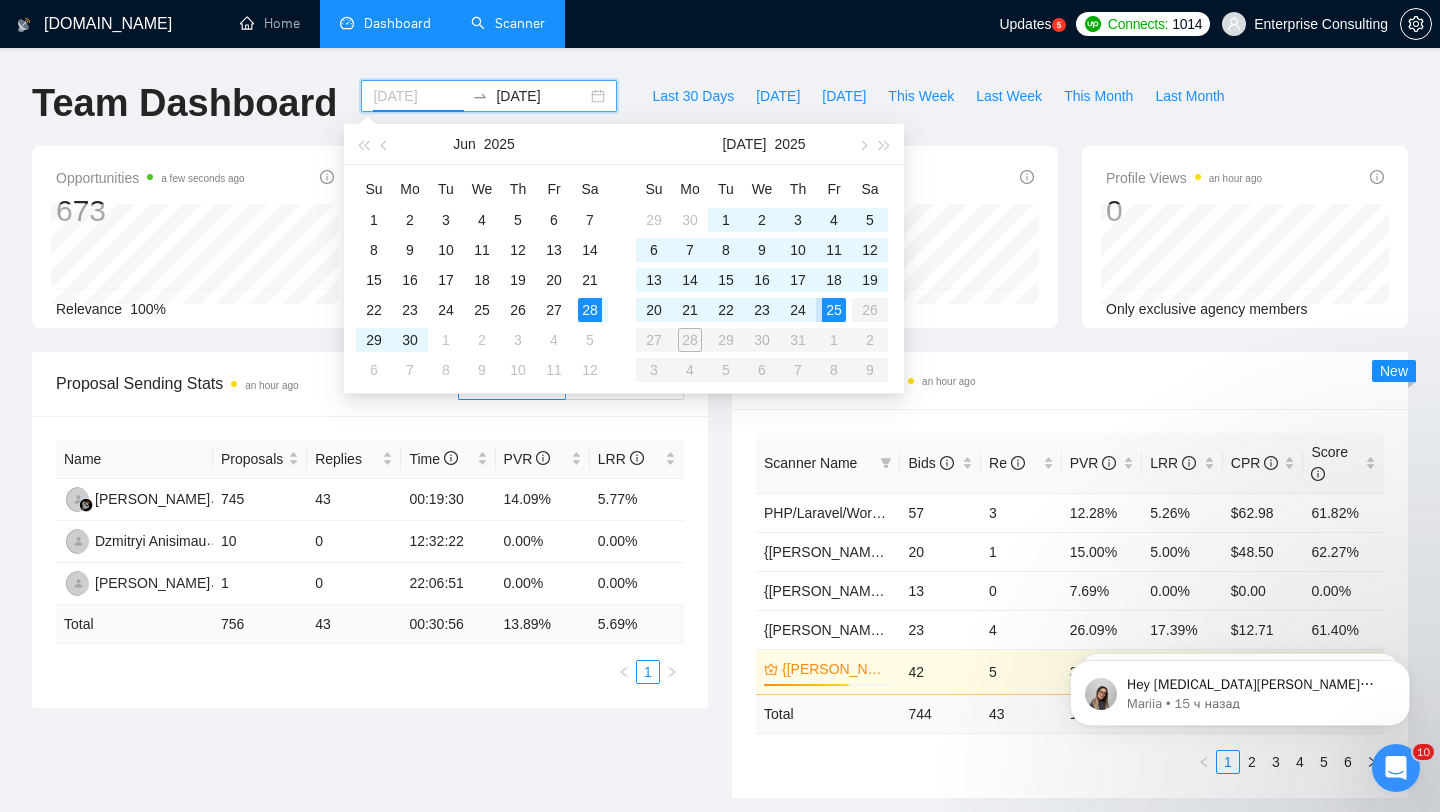 click on "25" at bounding box center (834, 310) 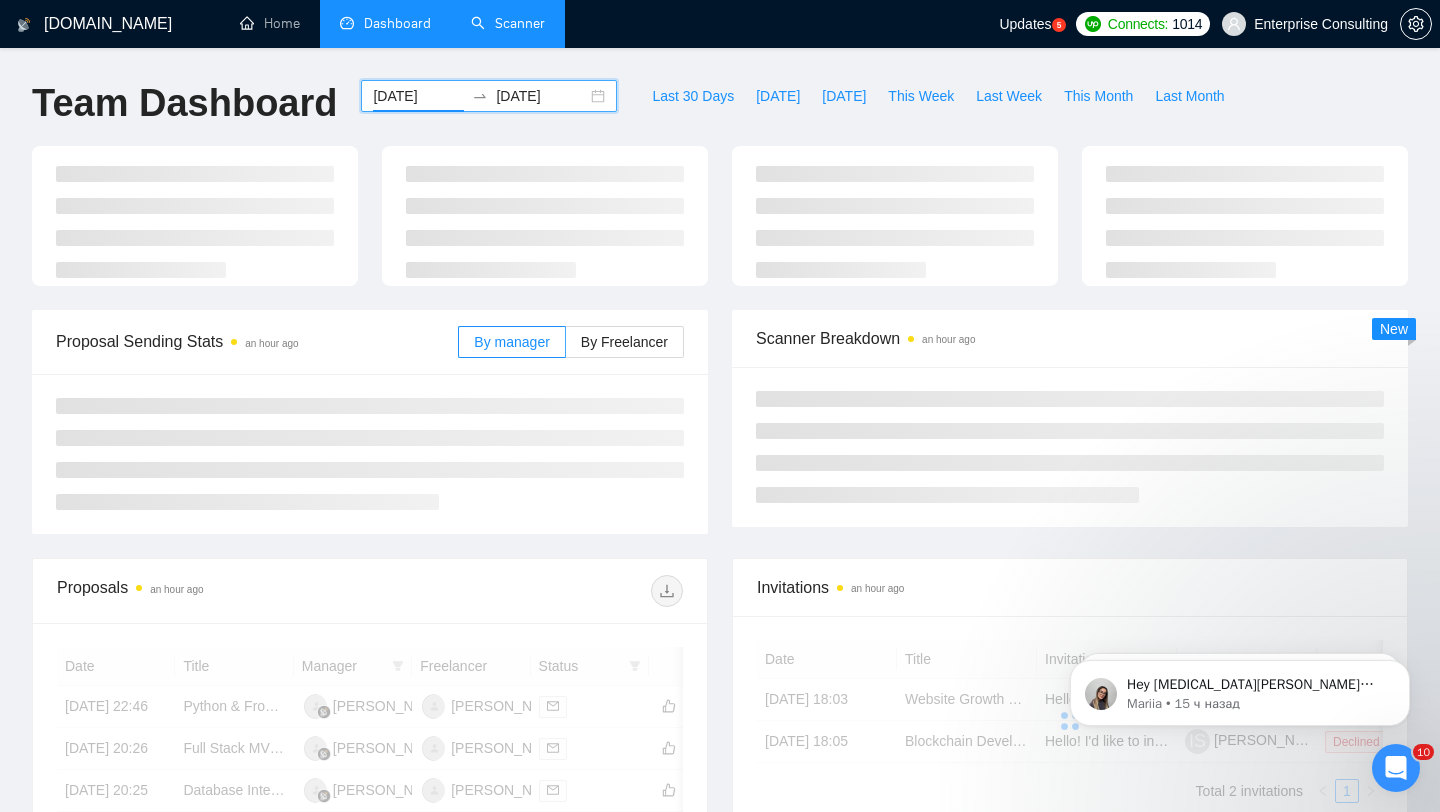 click on "2025-07-25" at bounding box center (541, 96) 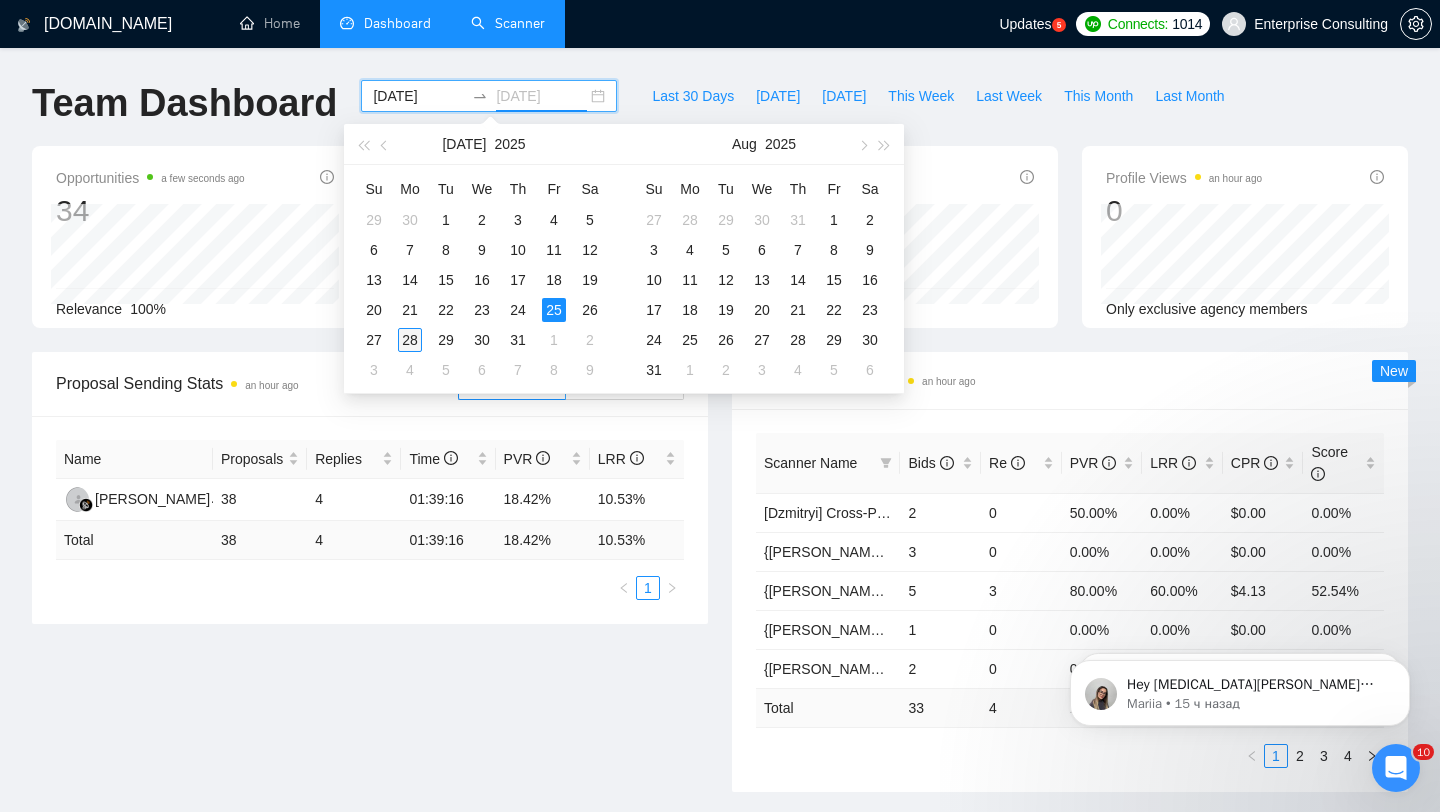 type on "2025-07-28" 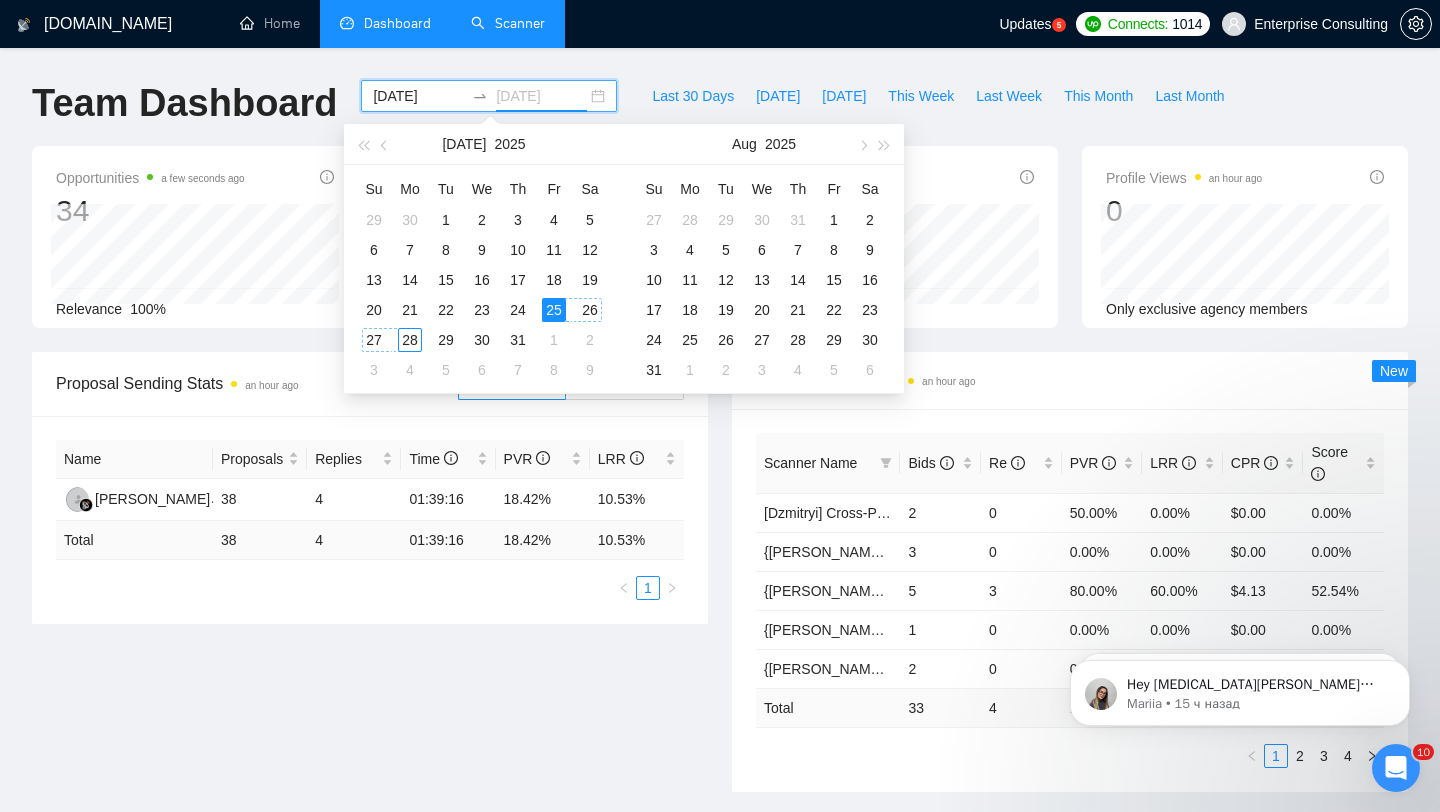 click on "28" at bounding box center [410, 340] 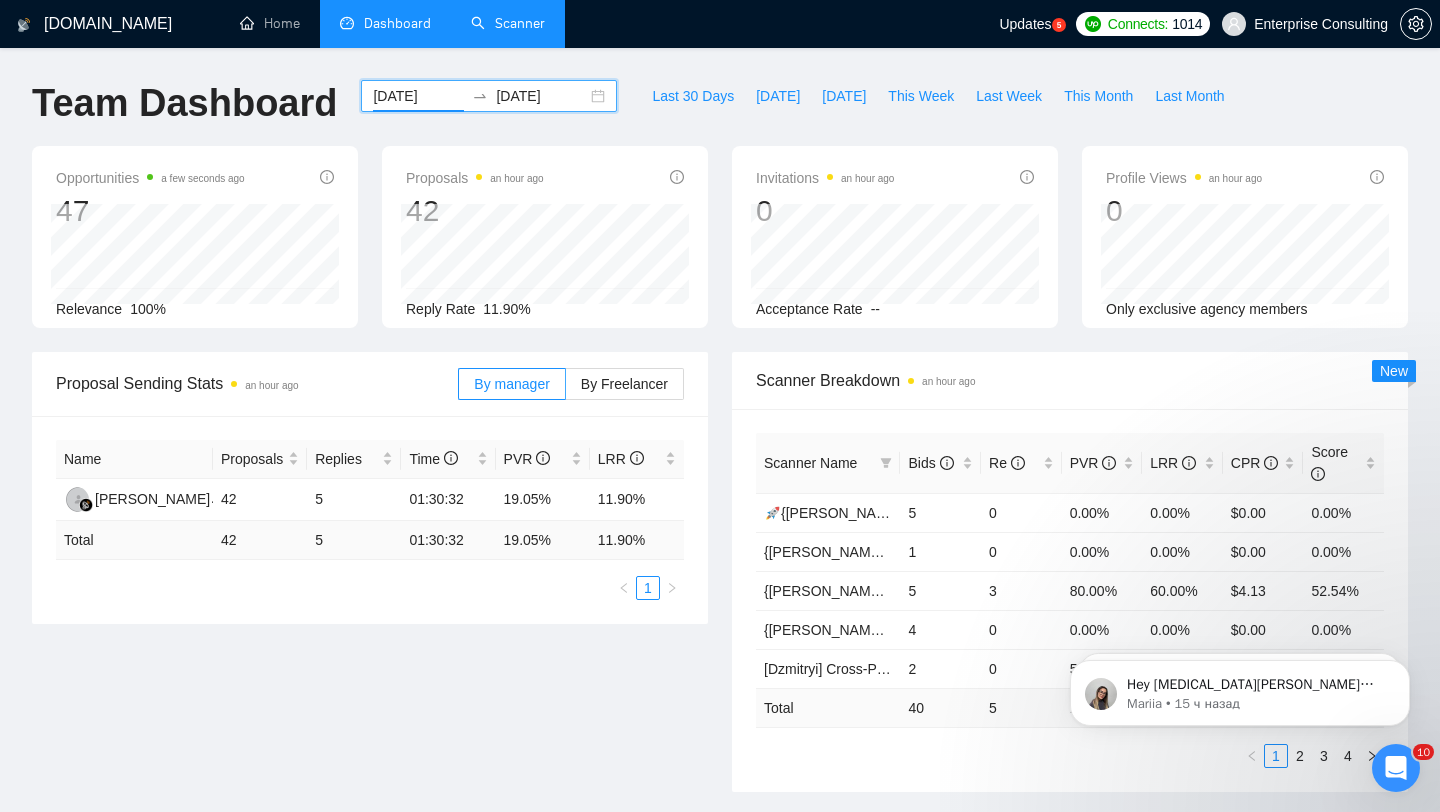 click on "Name Proposals Replies Time   PVR   LRR   Rita Huljannah 42 5 01:30:32 19.05% 11.90% Total 42 5 01:30:32 19.05 % 11.90 % 1" at bounding box center [370, 520] 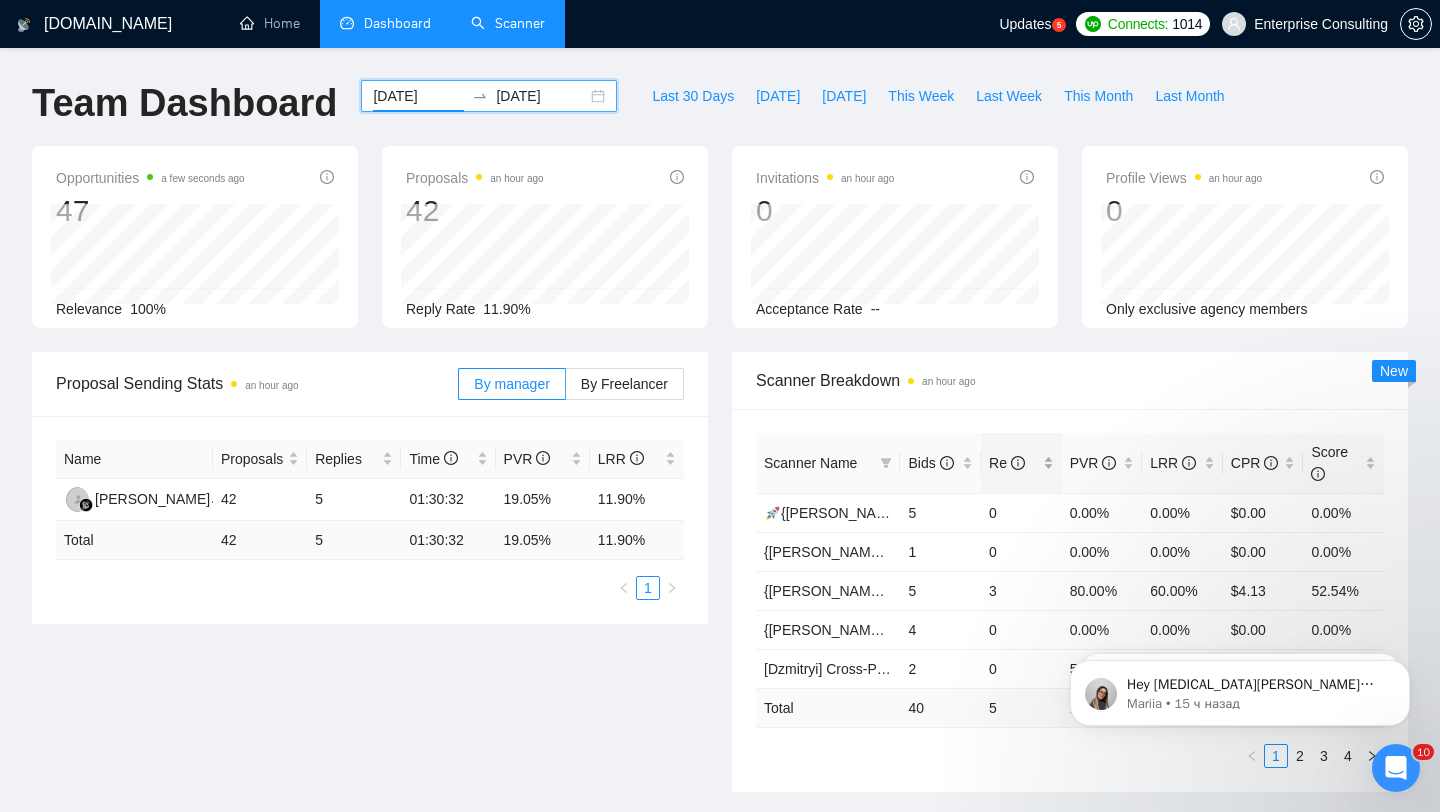 click on "Re" at bounding box center (1007, 463) 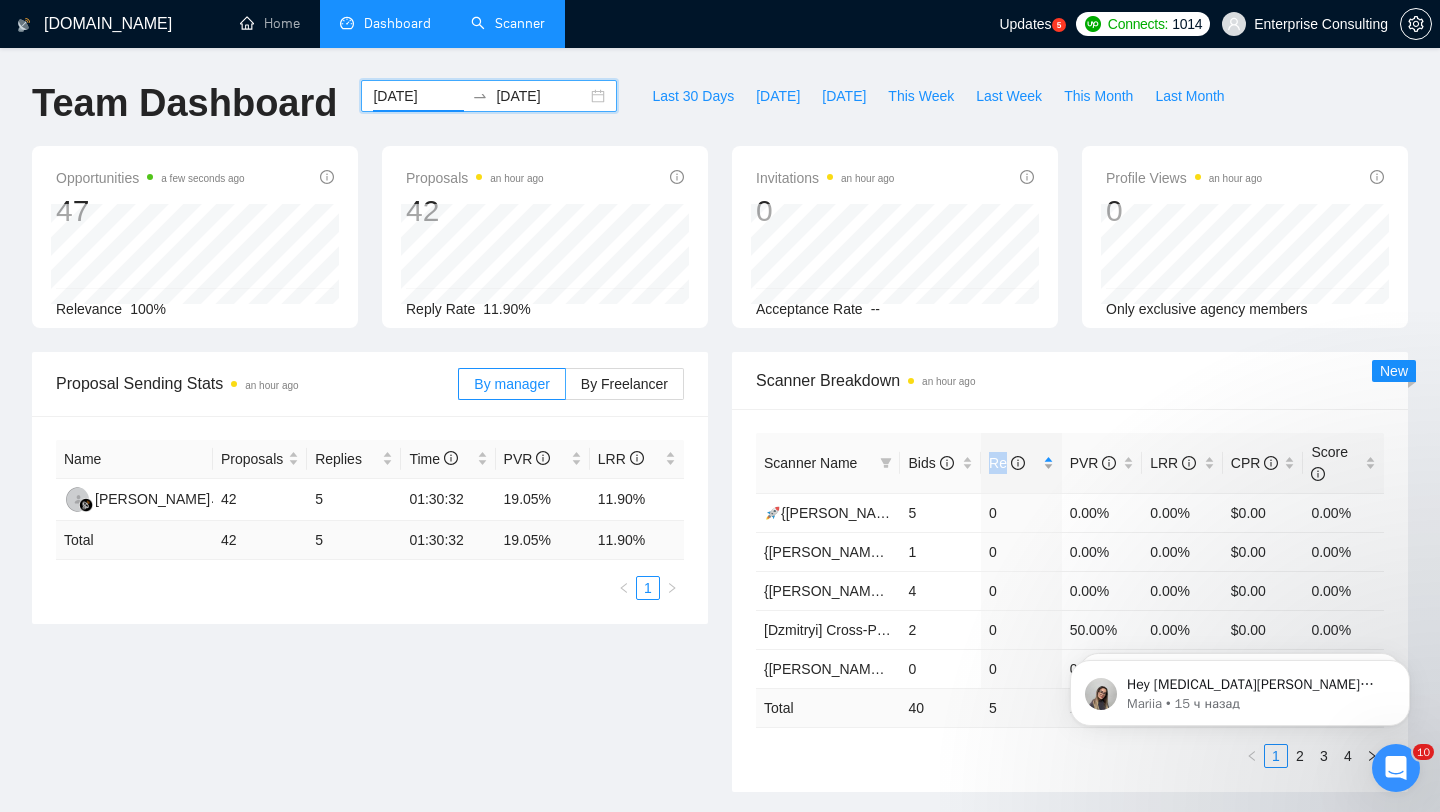 click on "Re" at bounding box center [1007, 463] 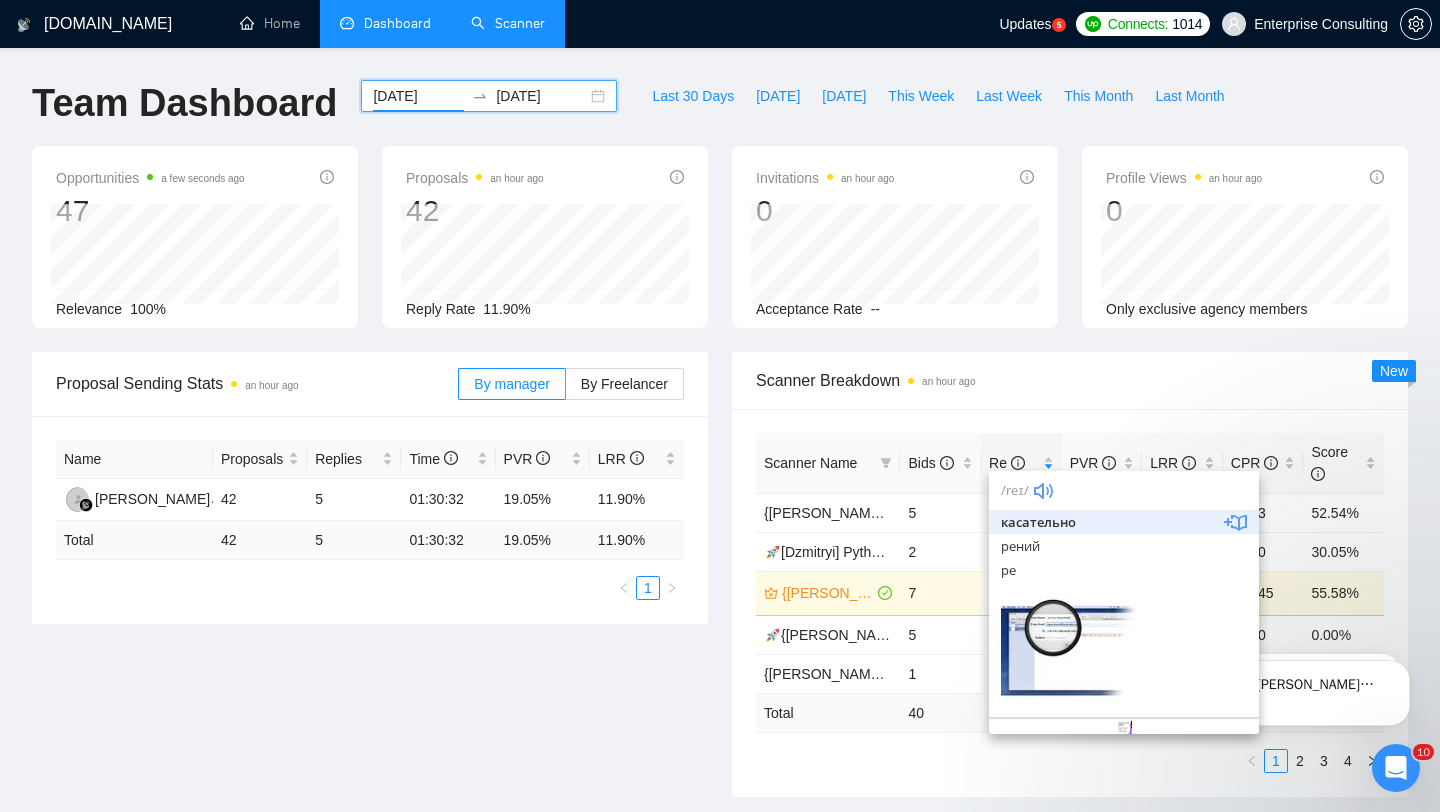 click on "Scanner Name Bids   Re   PVR   LRR   CPR   Score   {Kate} Full-stack devs WW - pain point 5 3 80.00% 60.00% $4.13 52.54% 🚀[Dzmitryi] Python | Django | AI /  2 1 50.00% 50.00% $2.00 30.05% {Kate}React/Next.js/Node.js (Long-term, All Niches) 7 1 14.29% 14.29% $26.45 55.58% 🚀{ILYA} Python | Django | AI /  5 0 0.00% 0.00% $0.00 0.00% {Kate}C#/.Net WW - best match (<1 month) 1 0 0.00% 0.00% $0.00 0.00% Total 40 5 17.50 % 12.50 % $ 8.17 48.65 % 1 2 3 4" at bounding box center [1070, 603] 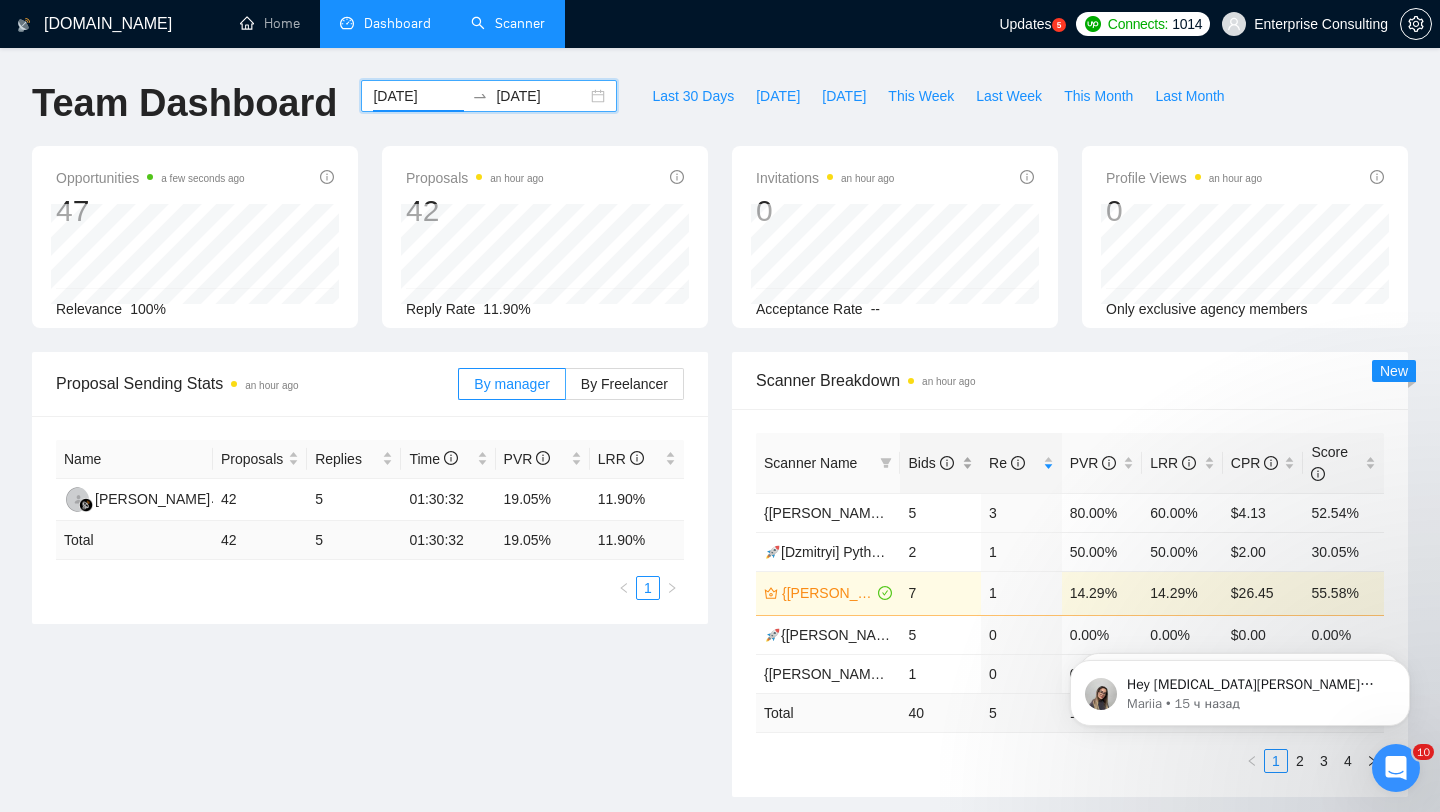 click on "Bids" at bounding box center [930, 463] 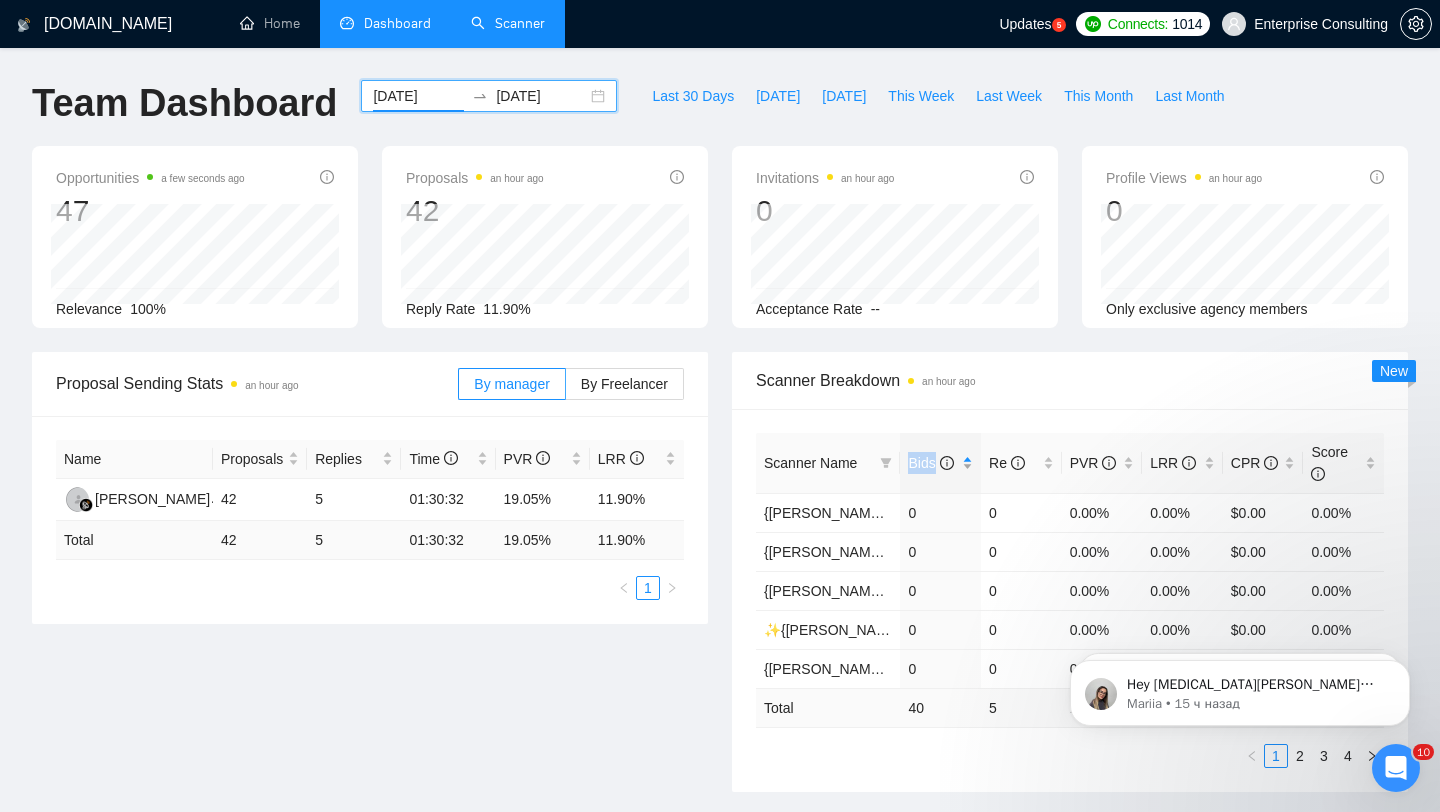 click on "Bids" at bounding box center [930, 463] 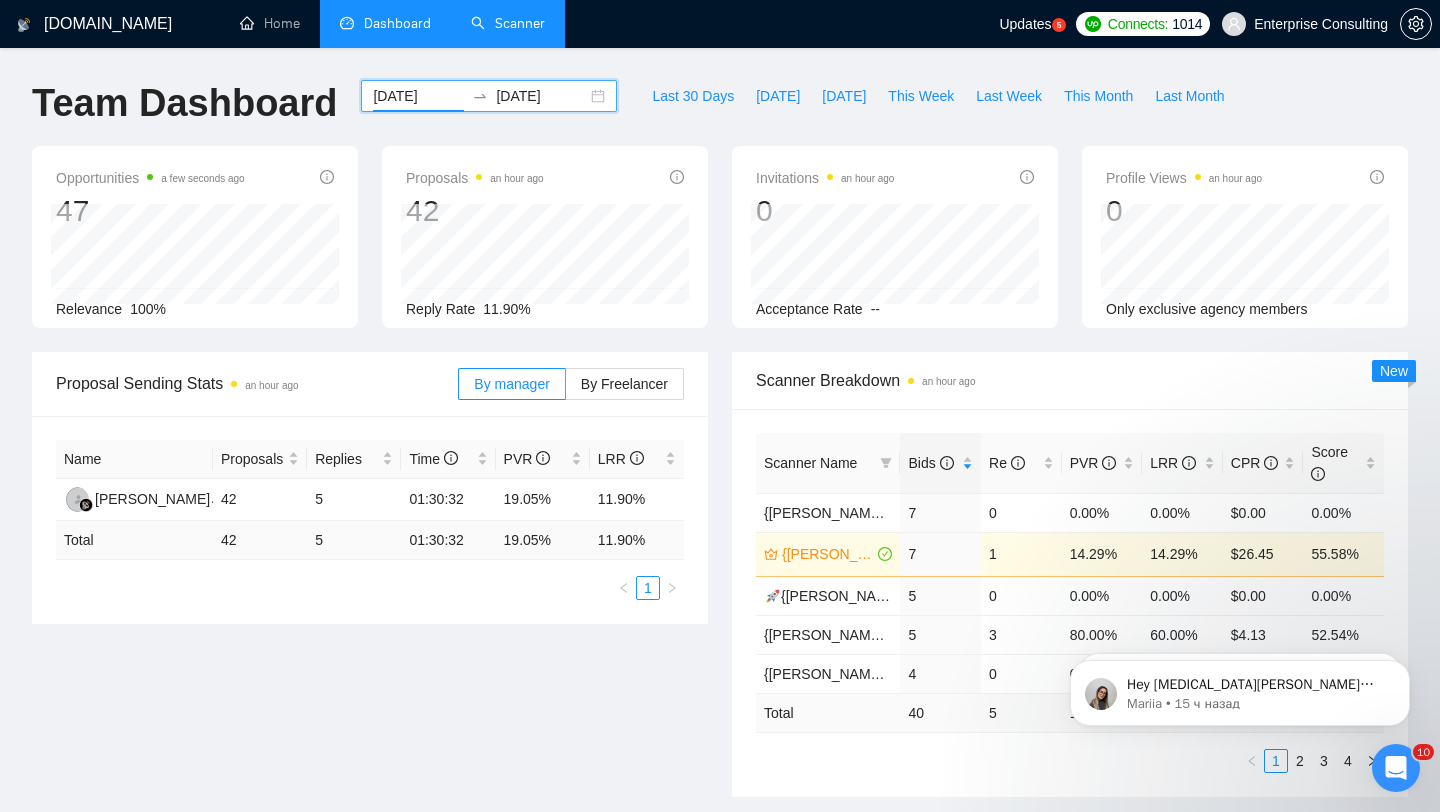 click on "Scanner Name Bids   Re   PVR   LRR   CPR   Score   {ILYA} React/Next.js/Node.js (Long-term, All Niches) 7 0 0.00% 0.00% $0.00 0.00% {Kate}React/Next.js/Node.js (Long-term, All Niches) 7 1 14.29% 14.29% $26.45 55.58% 🚀{ILYA} Python | Django | AI /  5 0 0.00% 0.00% $0.00 0.00% {Kate} Full-stack devs WW - pain point 5 3 80.00% 60.00% $4.13 52.54% {Kate}All stack WW - web 4 0 0.00% 0.00% $0.00 0.00% Total 40 5 17.50 % 12.50 % $ 8.17 48.65 % 1 2 3 4" at bounding box center [1070, 603] 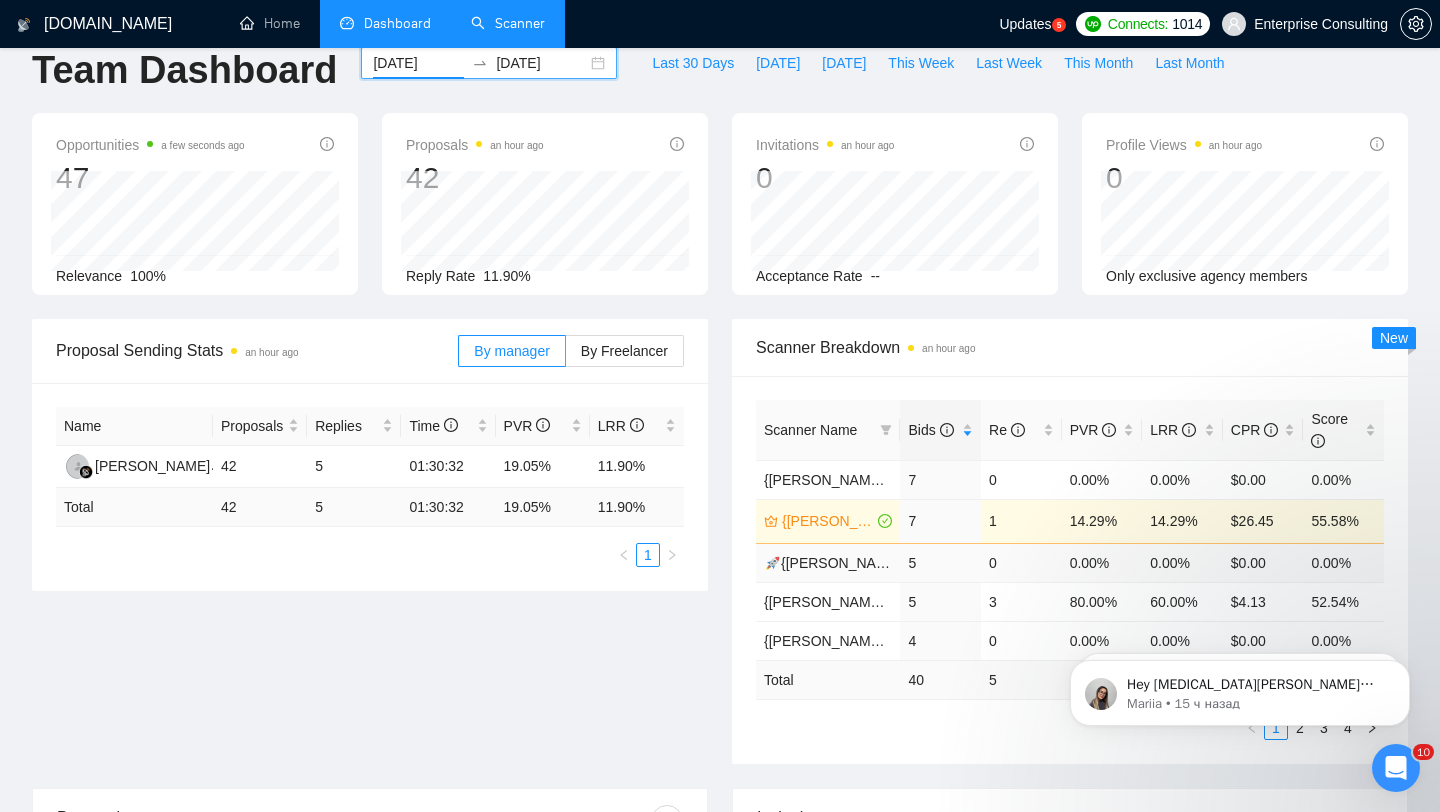 scroll, scrollTop: 103, scrollLeft: 0, axis: vertical 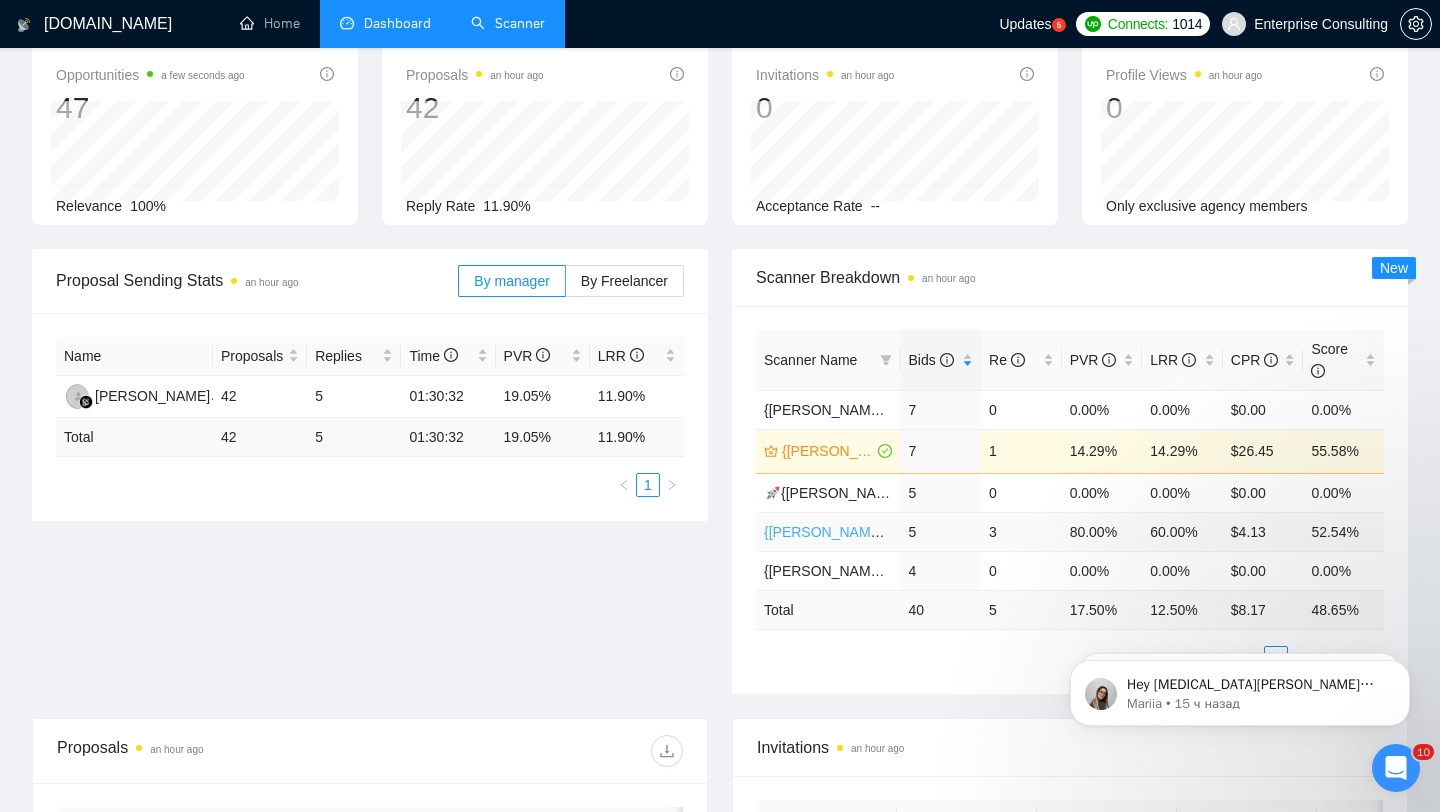 click on "{[PERSON_NAME]} Full-stack devs WW - pain point" at bounding box center (926, 532) 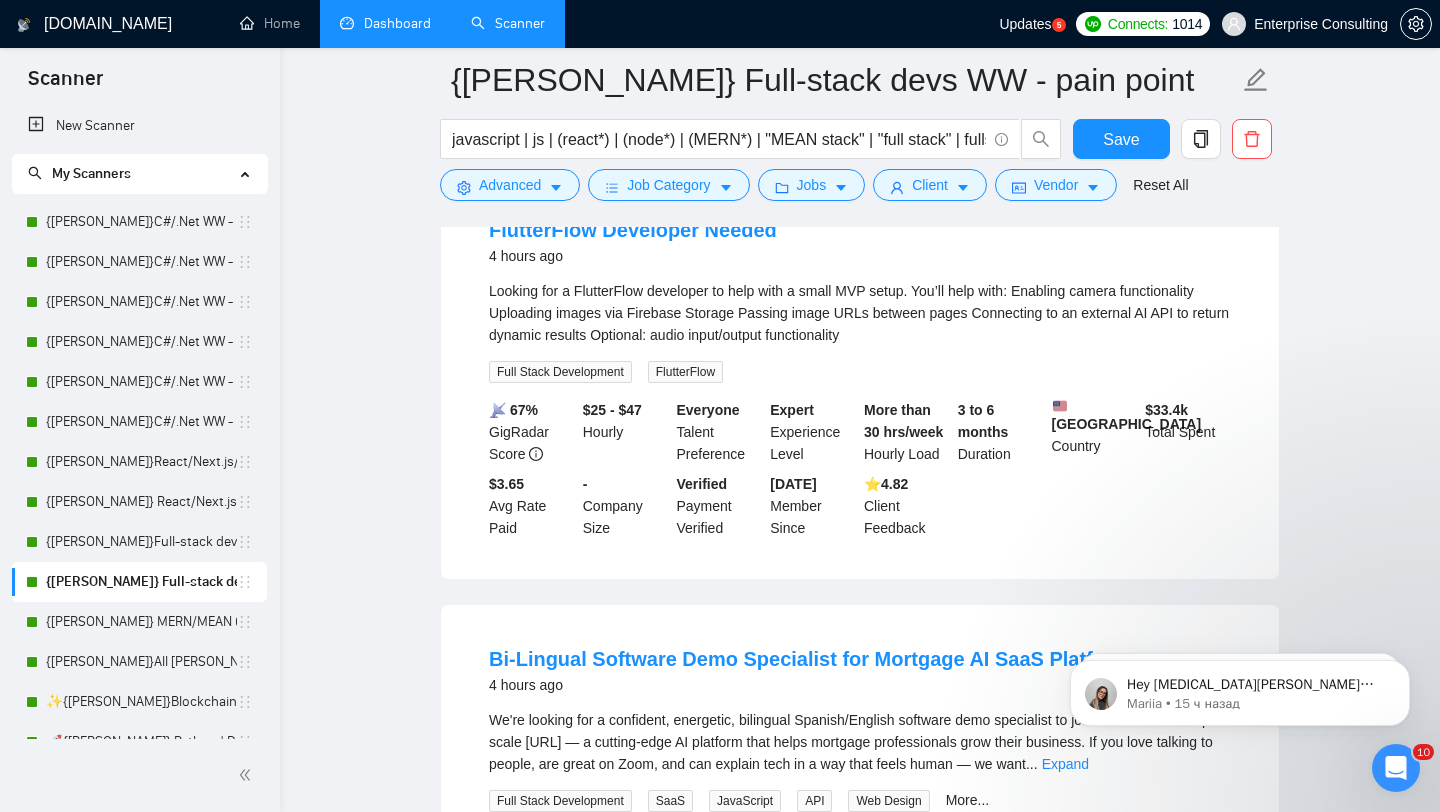 scroll, scrollTop: 0, scrollLeft: 0, axis: both 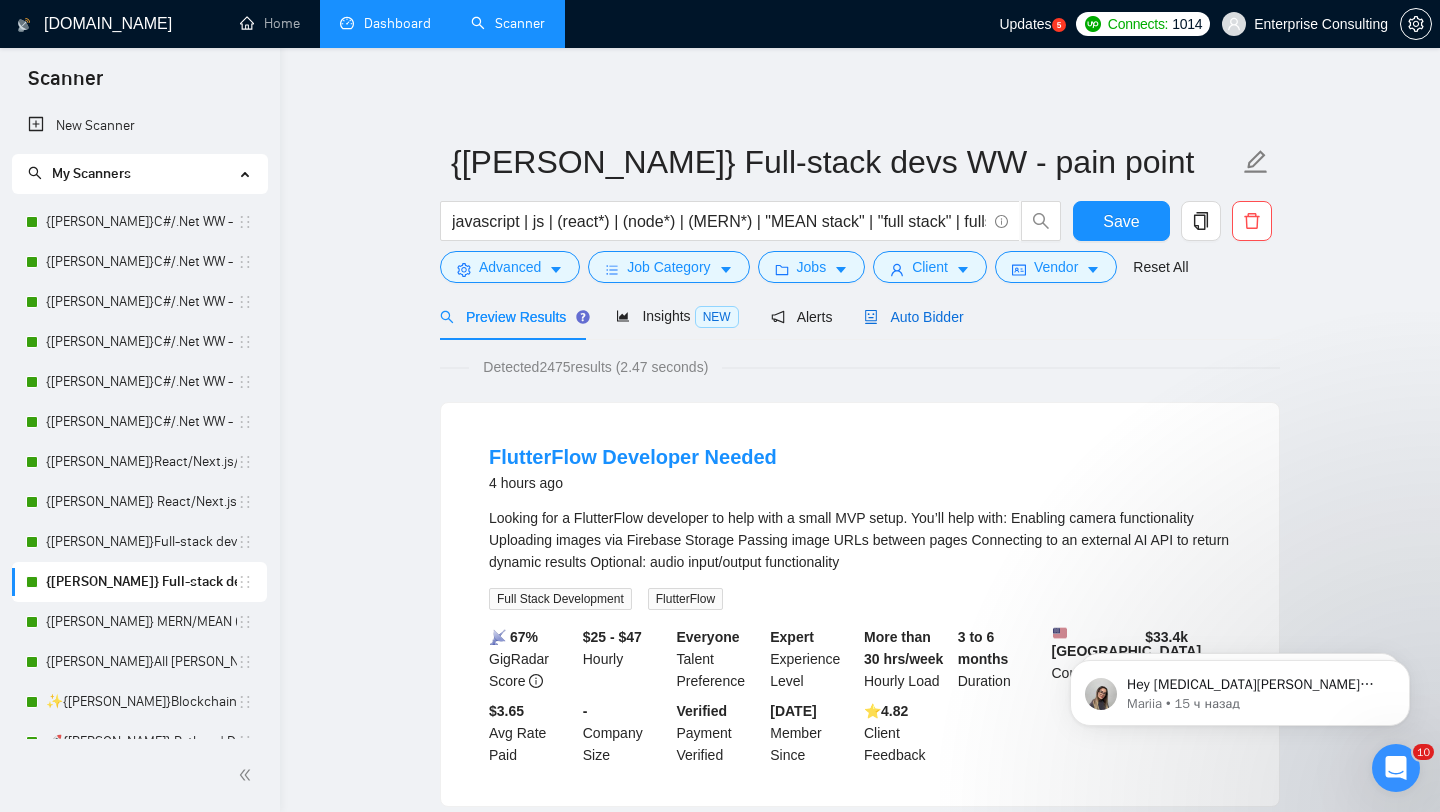 click on "Auto Bidder" at bounding box center [913, 317] 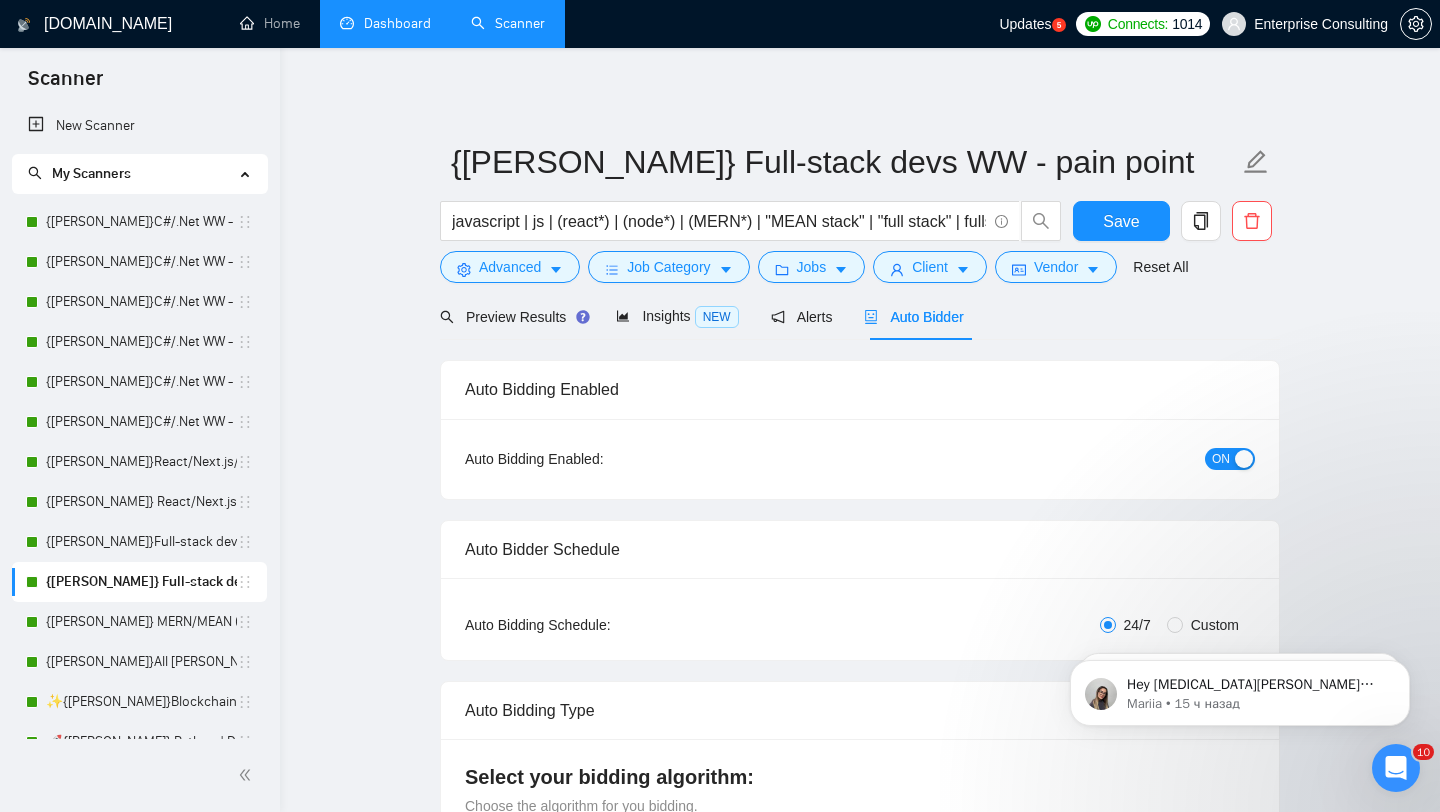 type 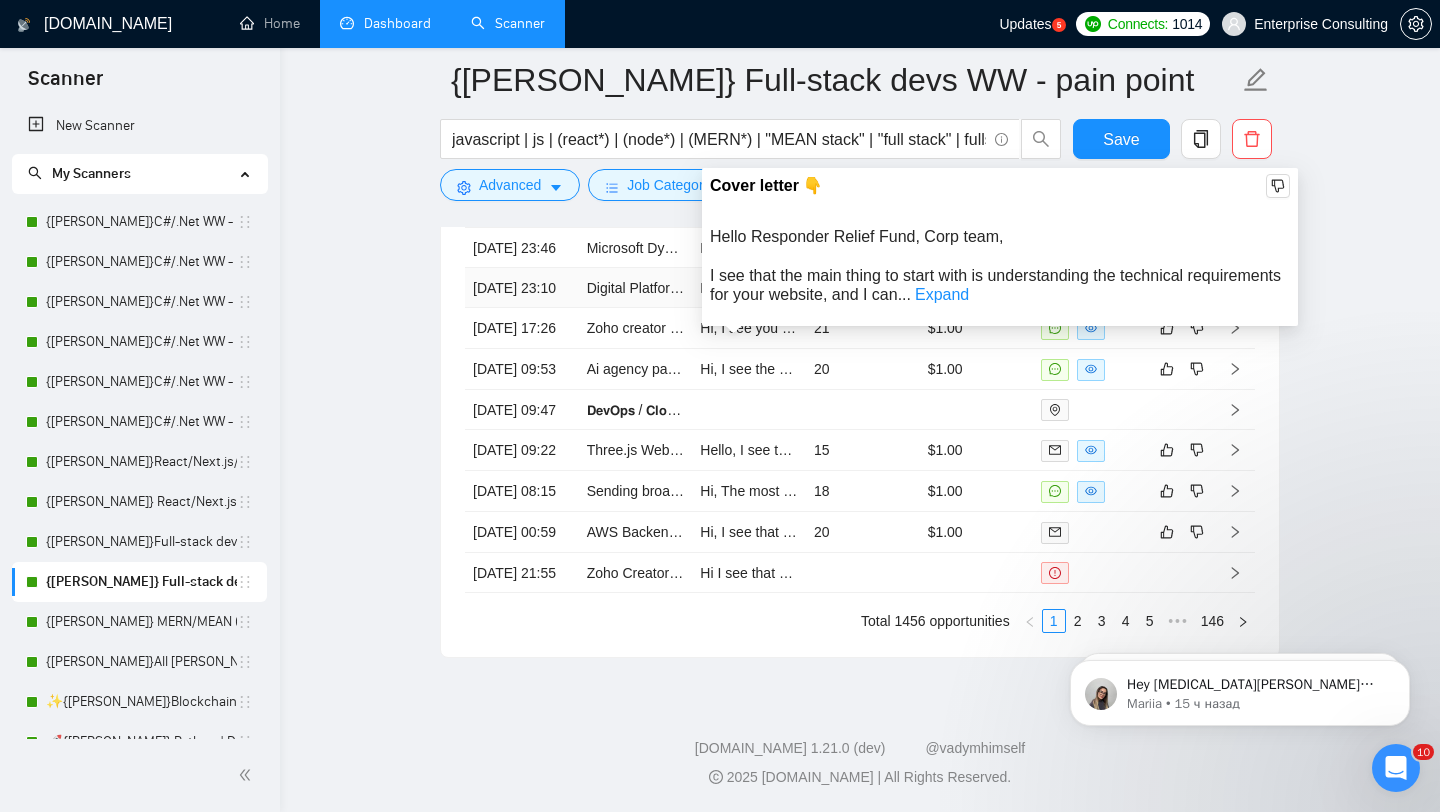 scroll, scrollTop: 4236, scrollLeft: 0, axis: vertical 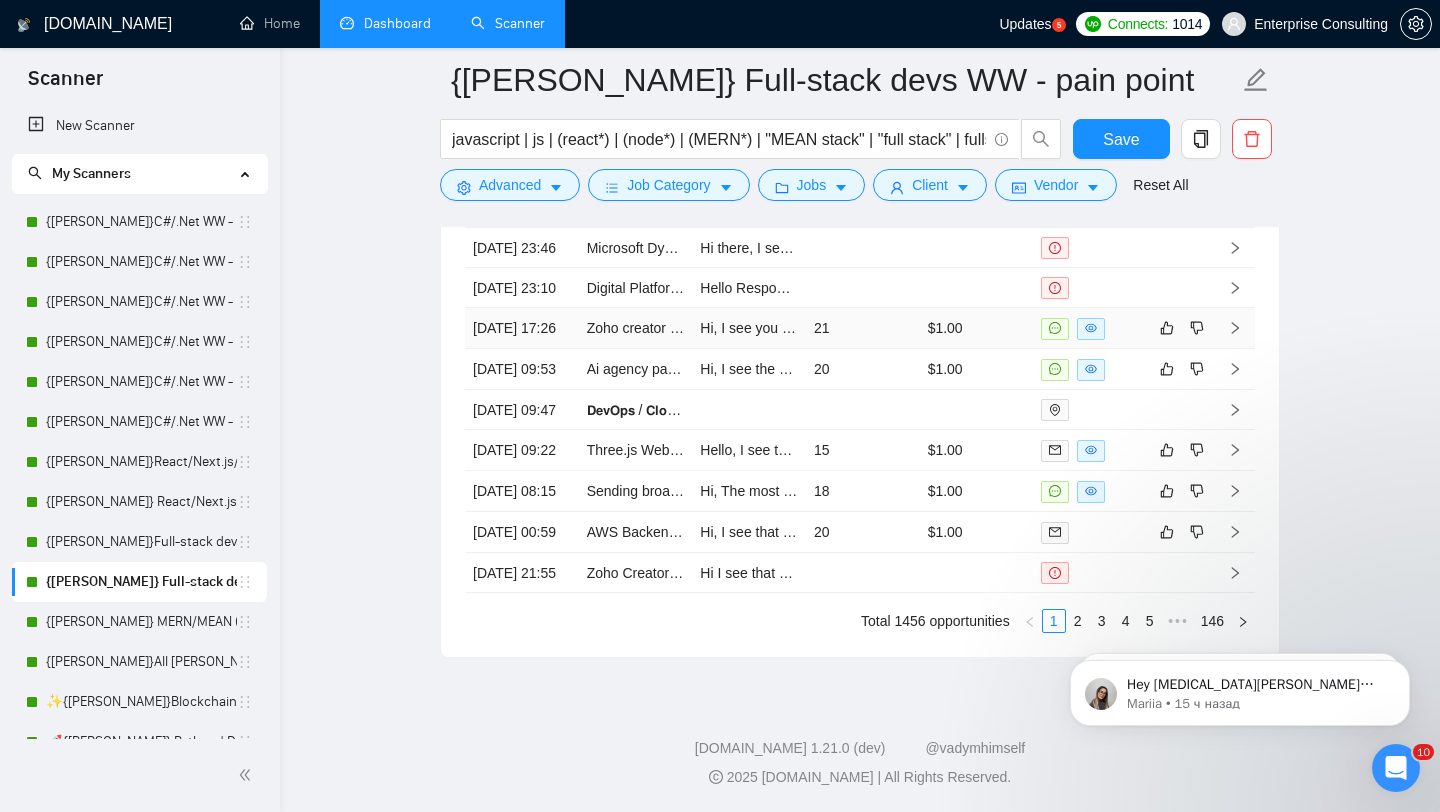 click 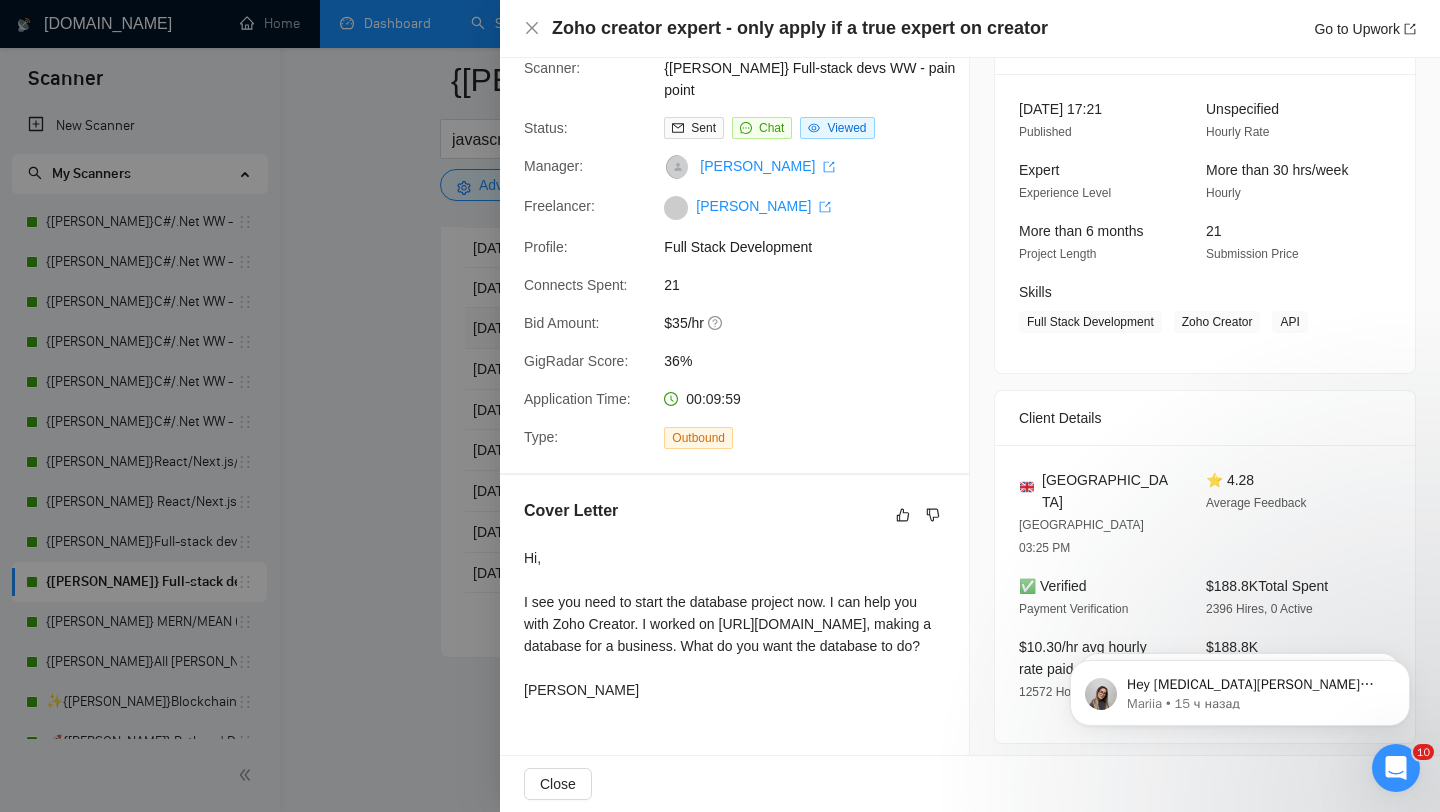 scroll, scrollTop: 266, scrollLeft: 0, axis: vertical 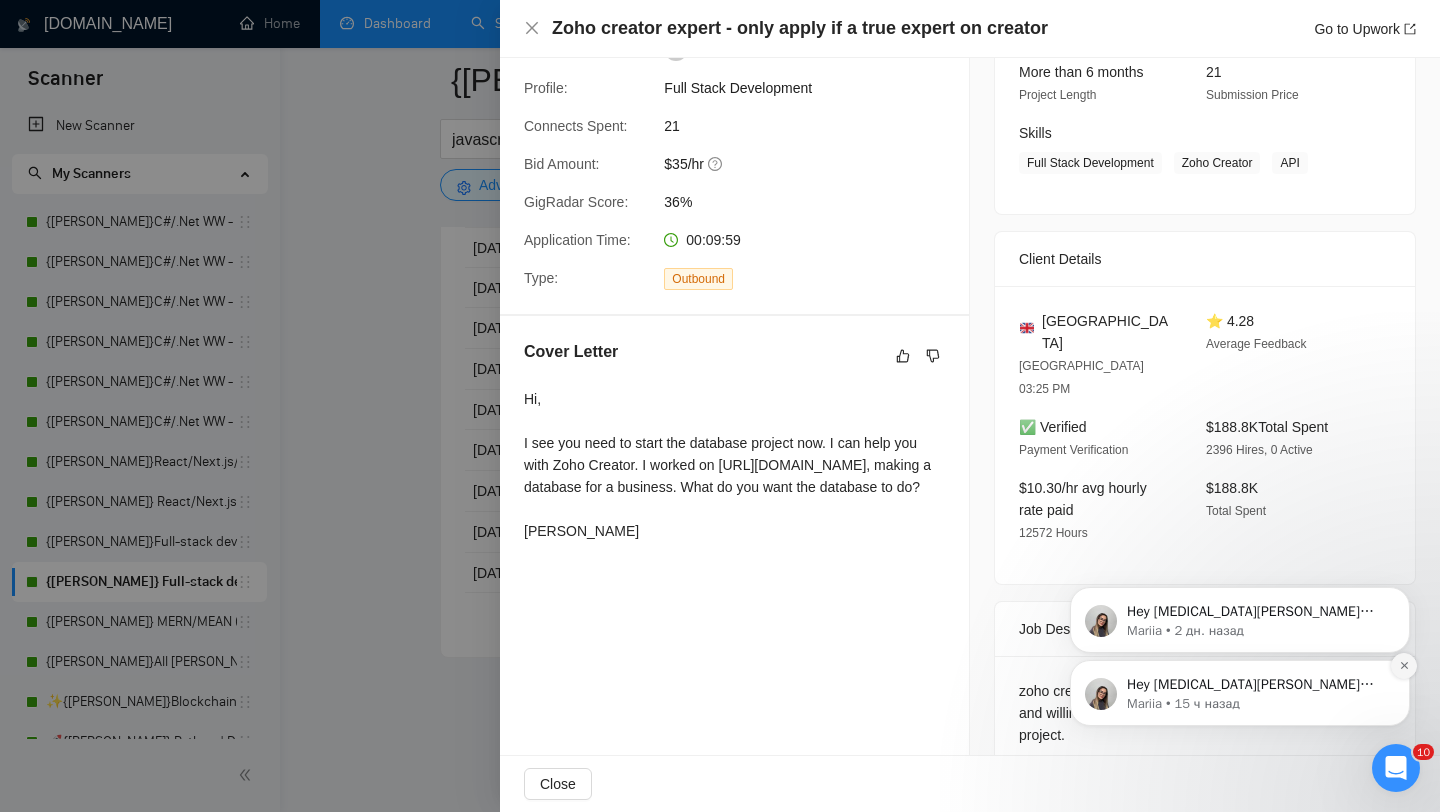 click at bounding box center (1404, 666) 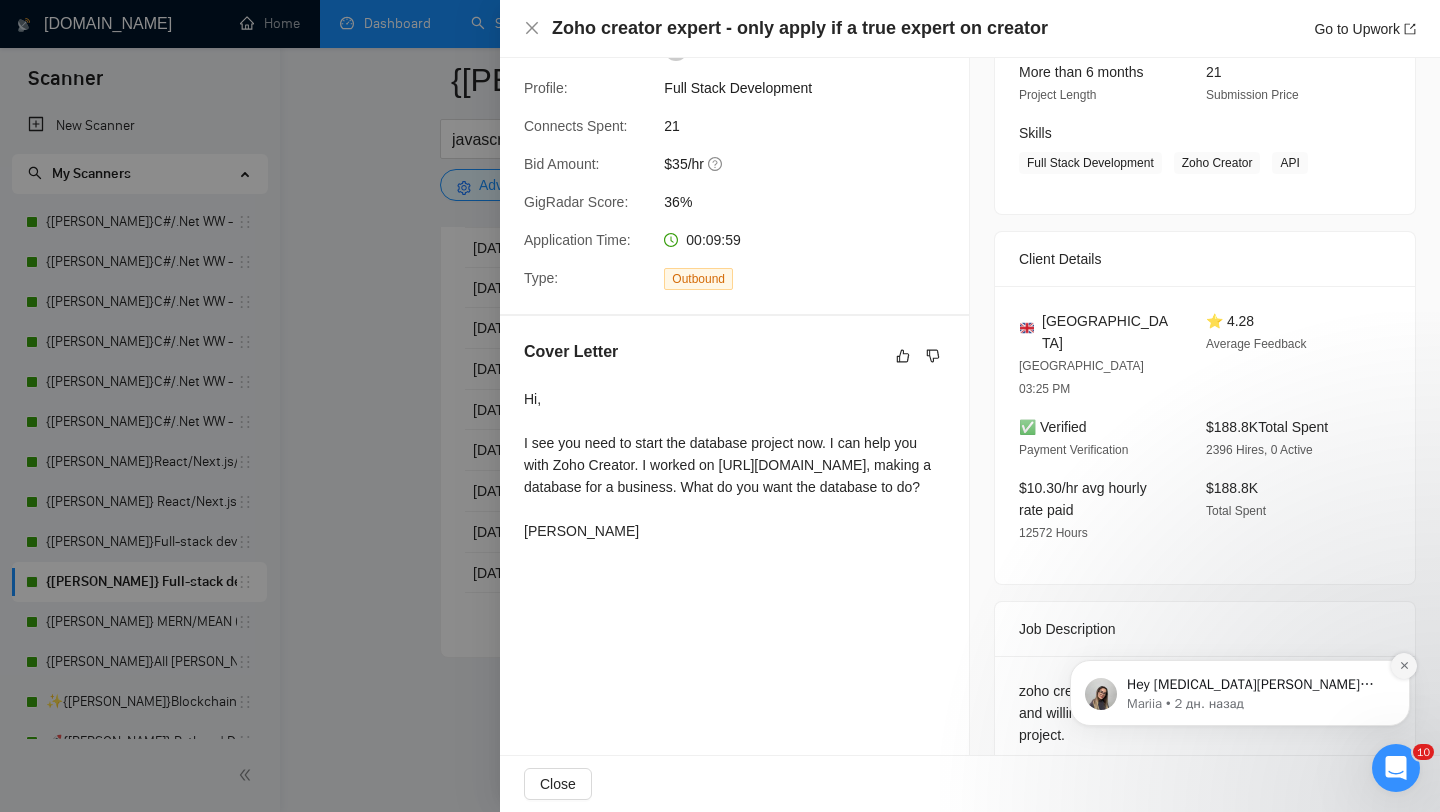 click at bounding box center (1404, 666) 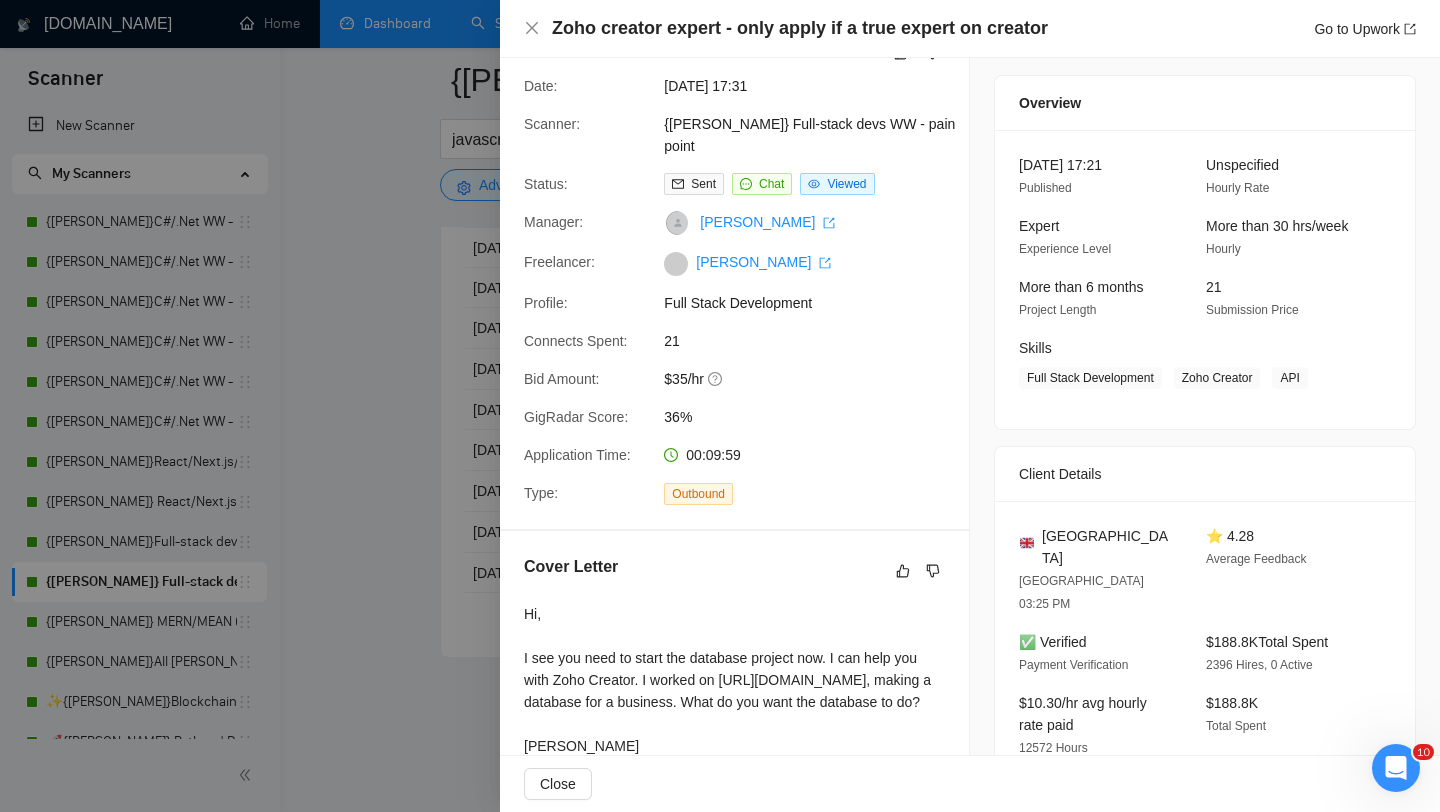 scroll, scrollTop: 0, scrollLeft: 0, axis: both 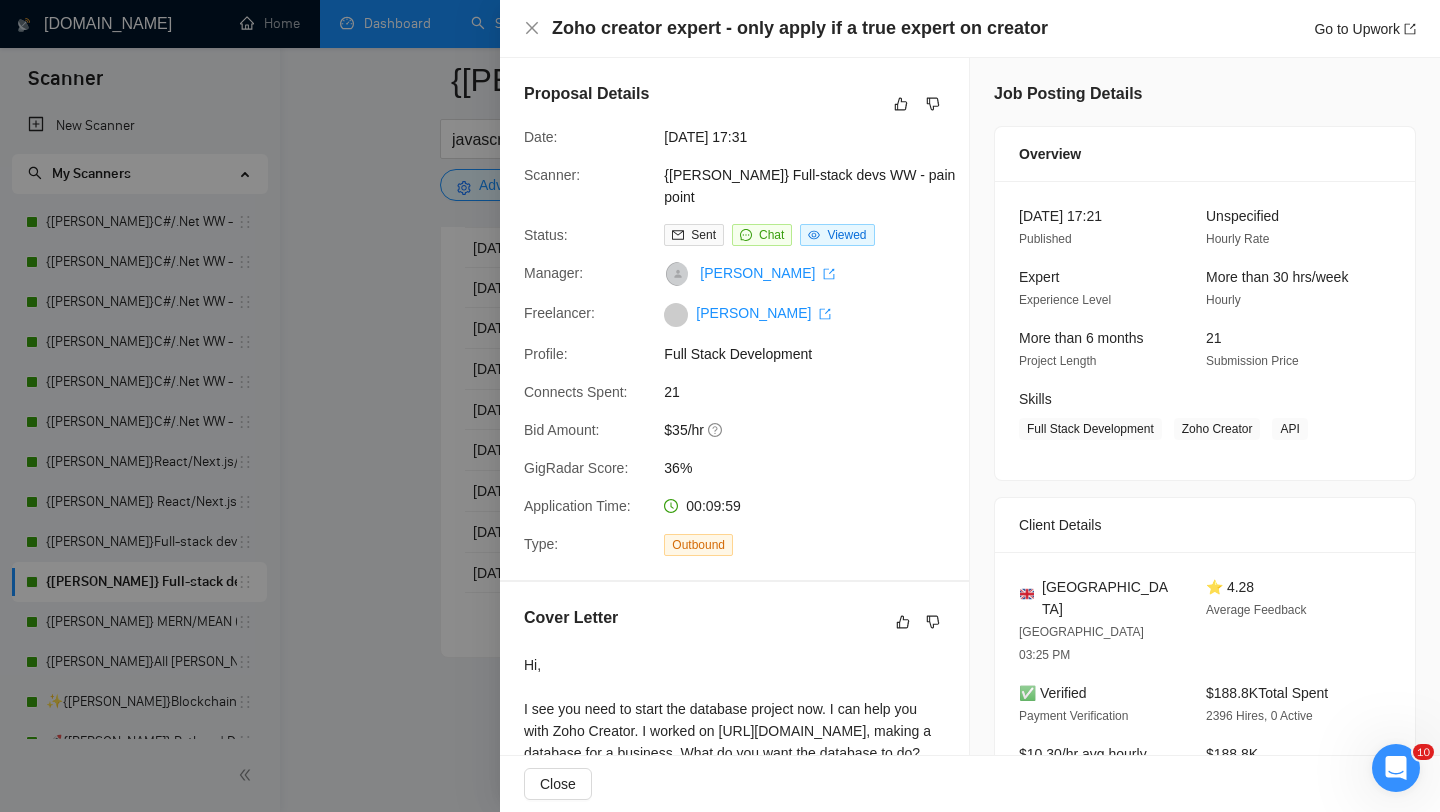 click at bounding box center [720, 406] 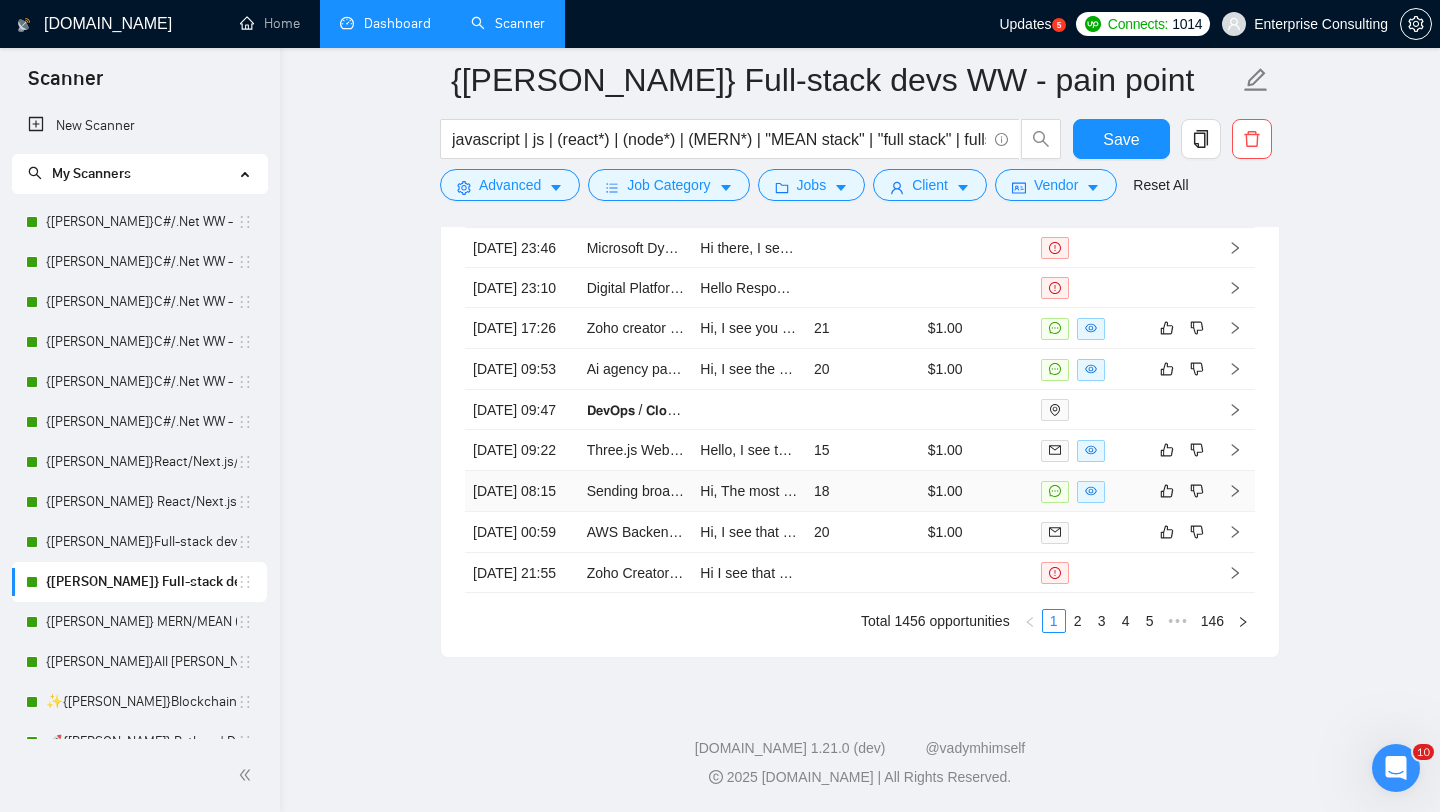 scroll, scrollTop: 4276, scrollLeft: 0, axis: vertical 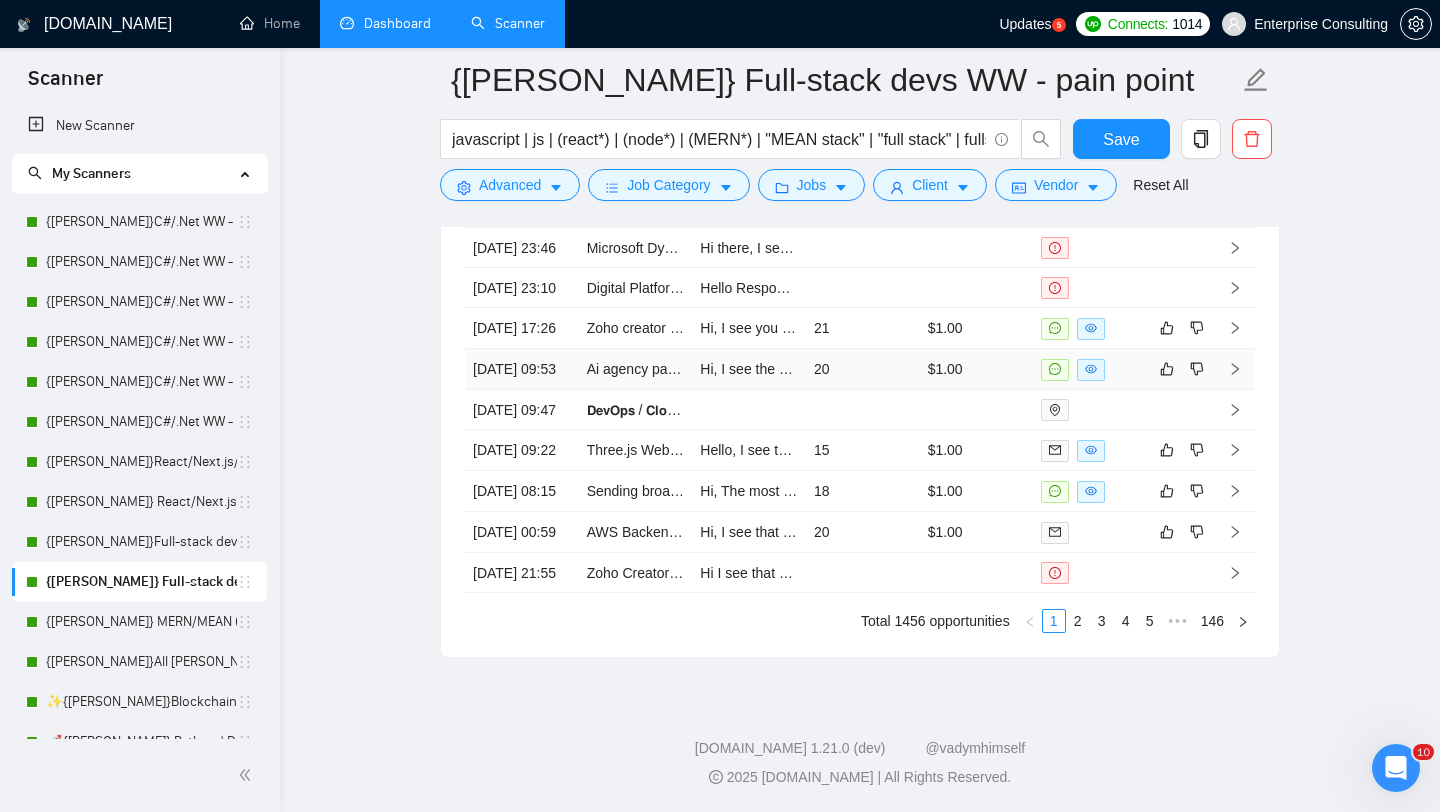 click 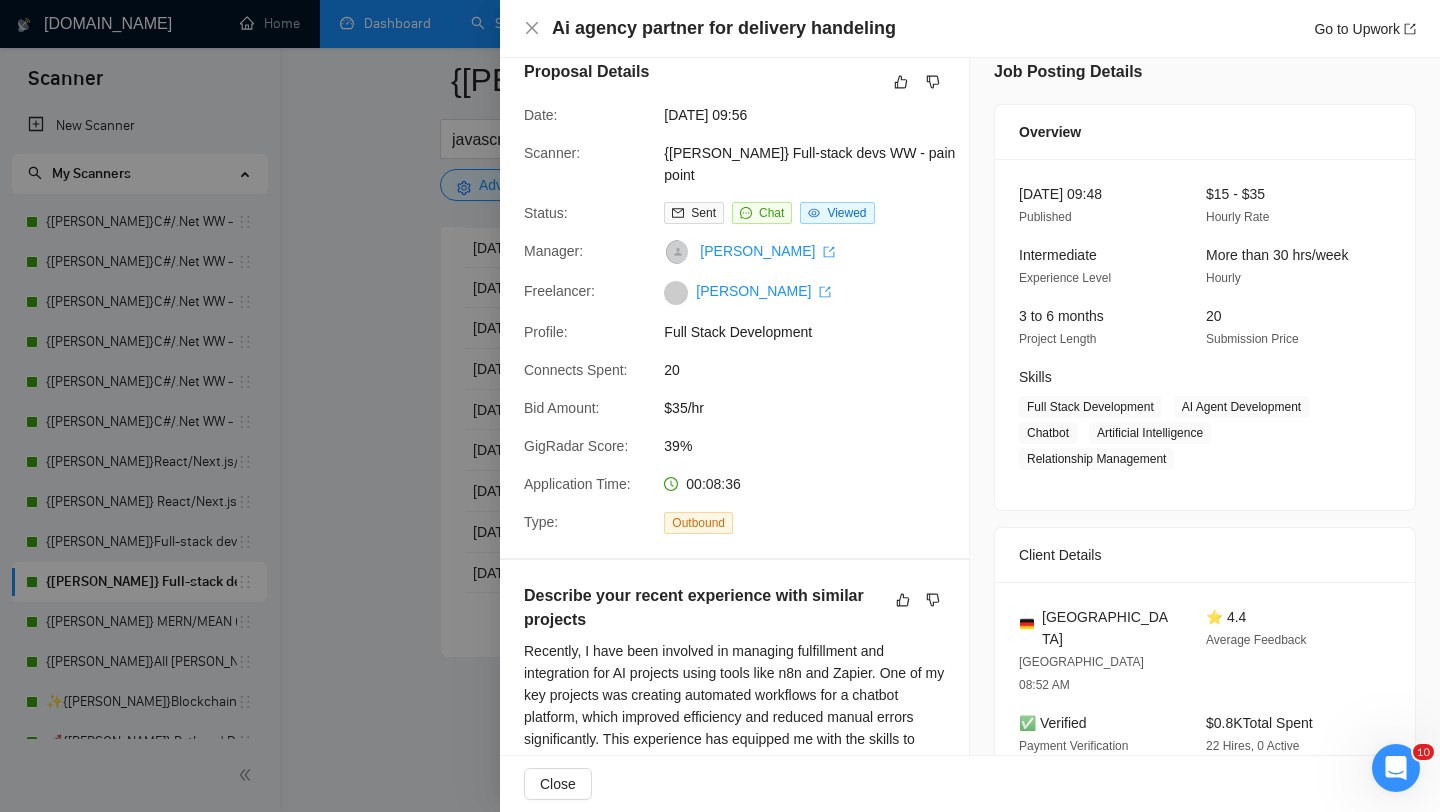 scroll, scrollTop: 0, scrollLeft: 0, axis: both 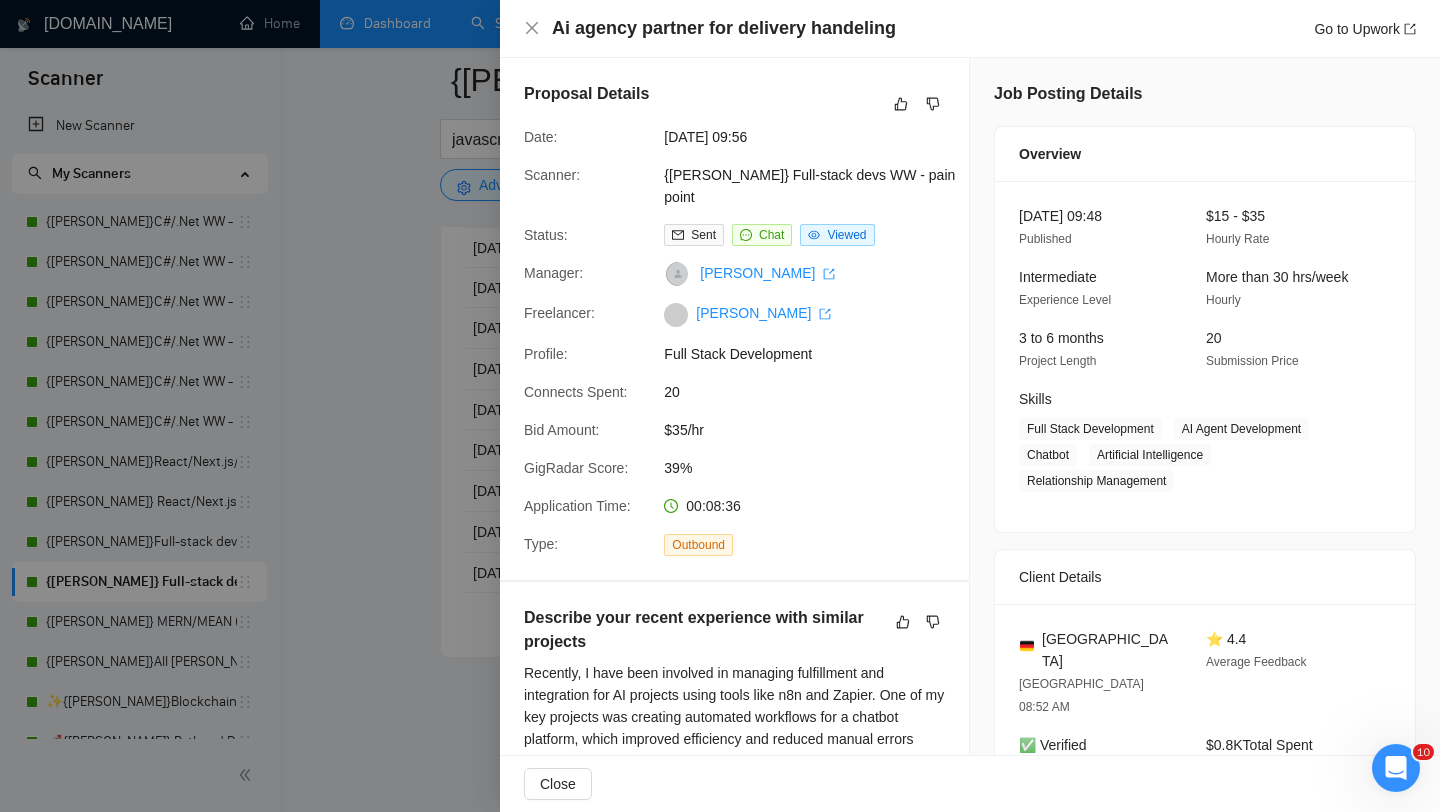 click at bounding box center [720, 406] 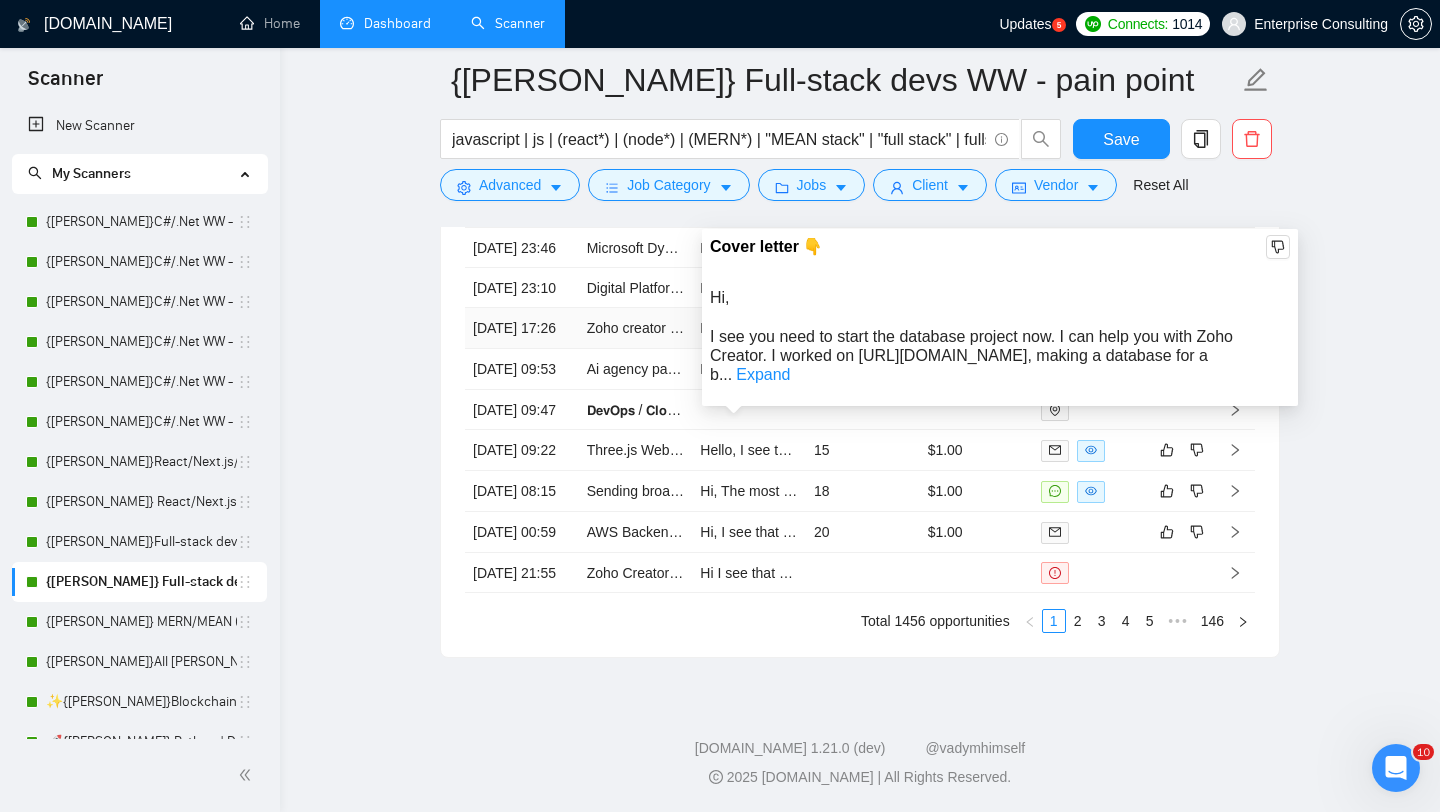 scroll, scrollTop: 4250, scrollLeft: 0, axis: vertical 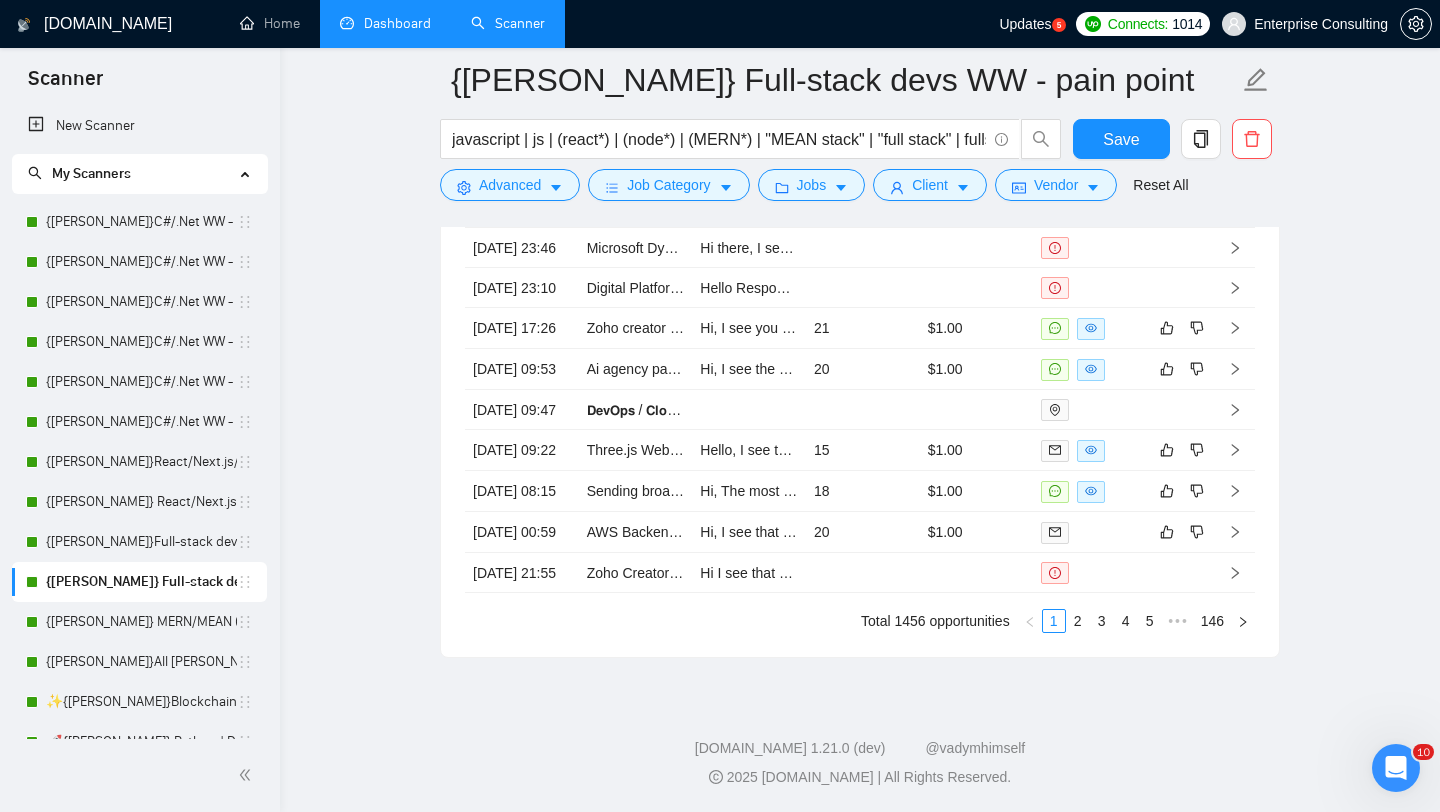 click on "Dashboard" at bounding box center (385, 23) 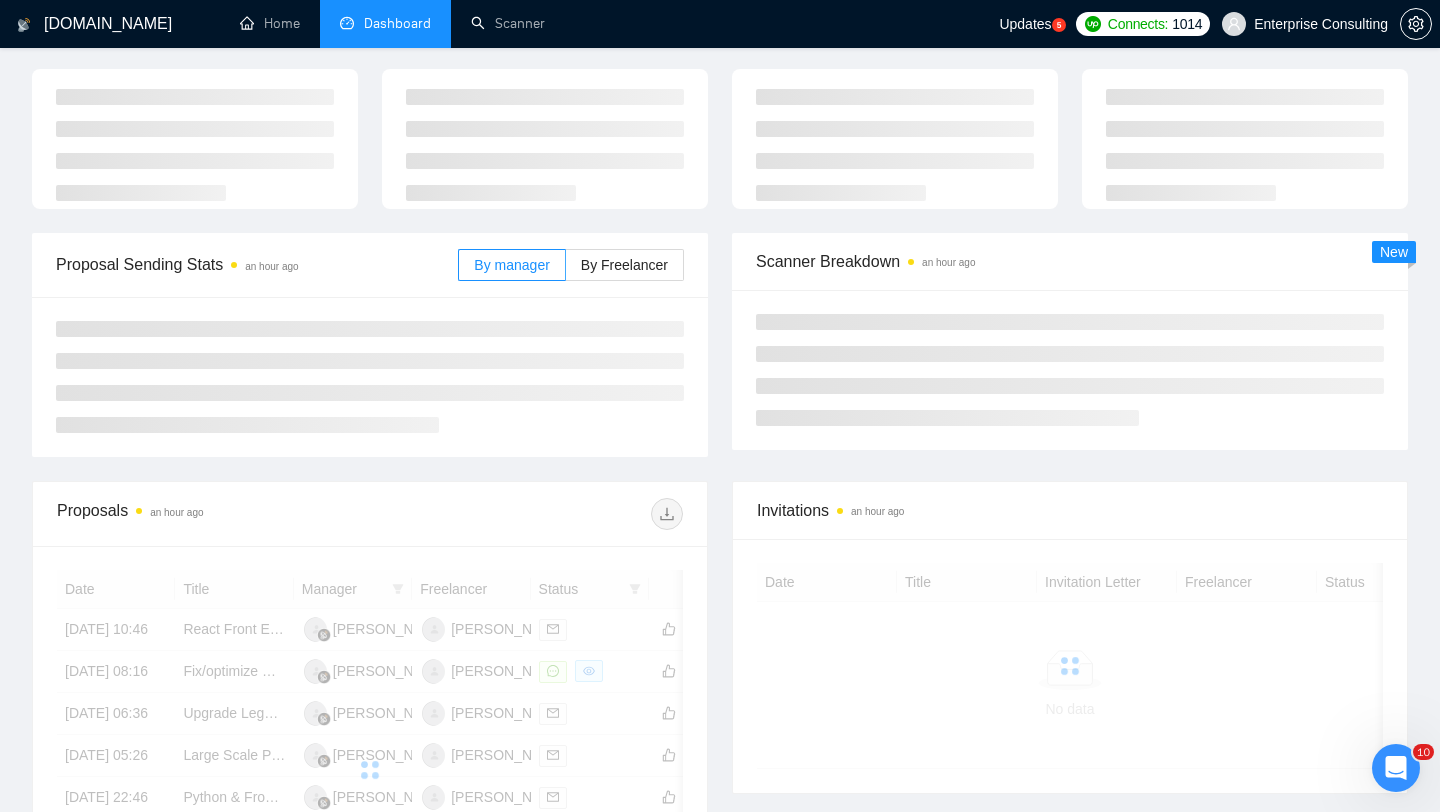 scroll, scrollTop: 0, scrollLeft: 0, axis: both 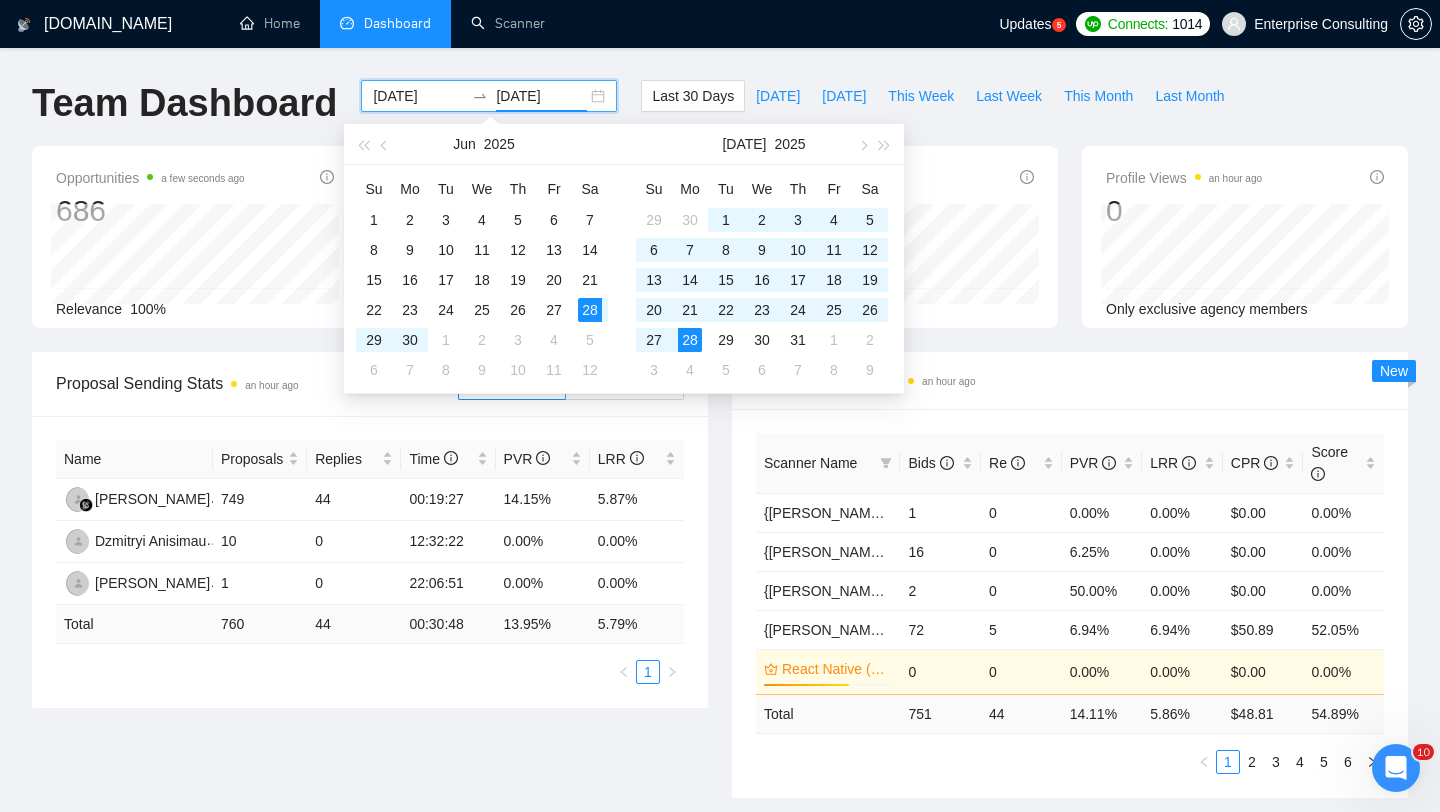 click on "2025-07-28" at bounding box center (541, 96) 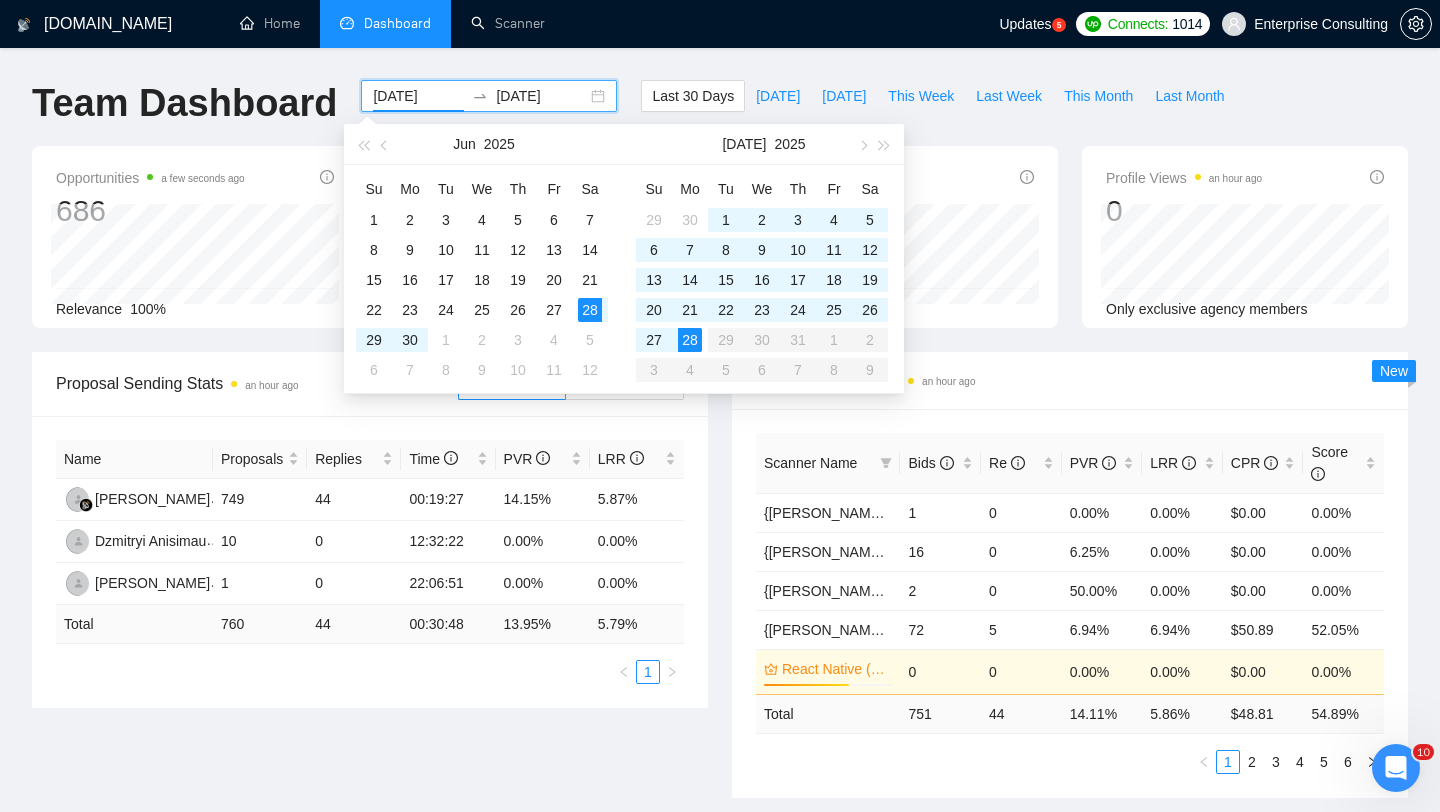 click on "2025-06-28" at bounding box center [418, 96] 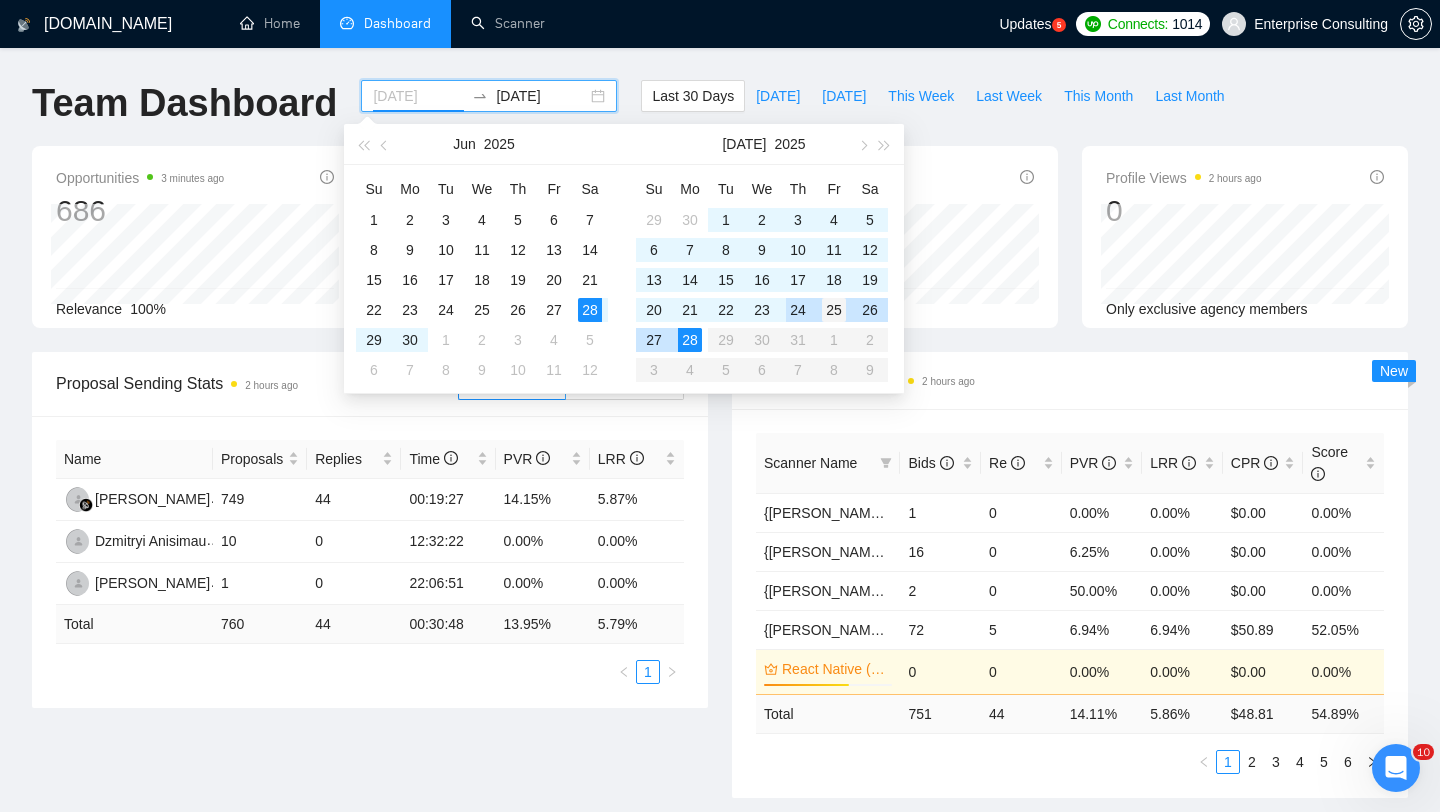 type on "2025-07-25" 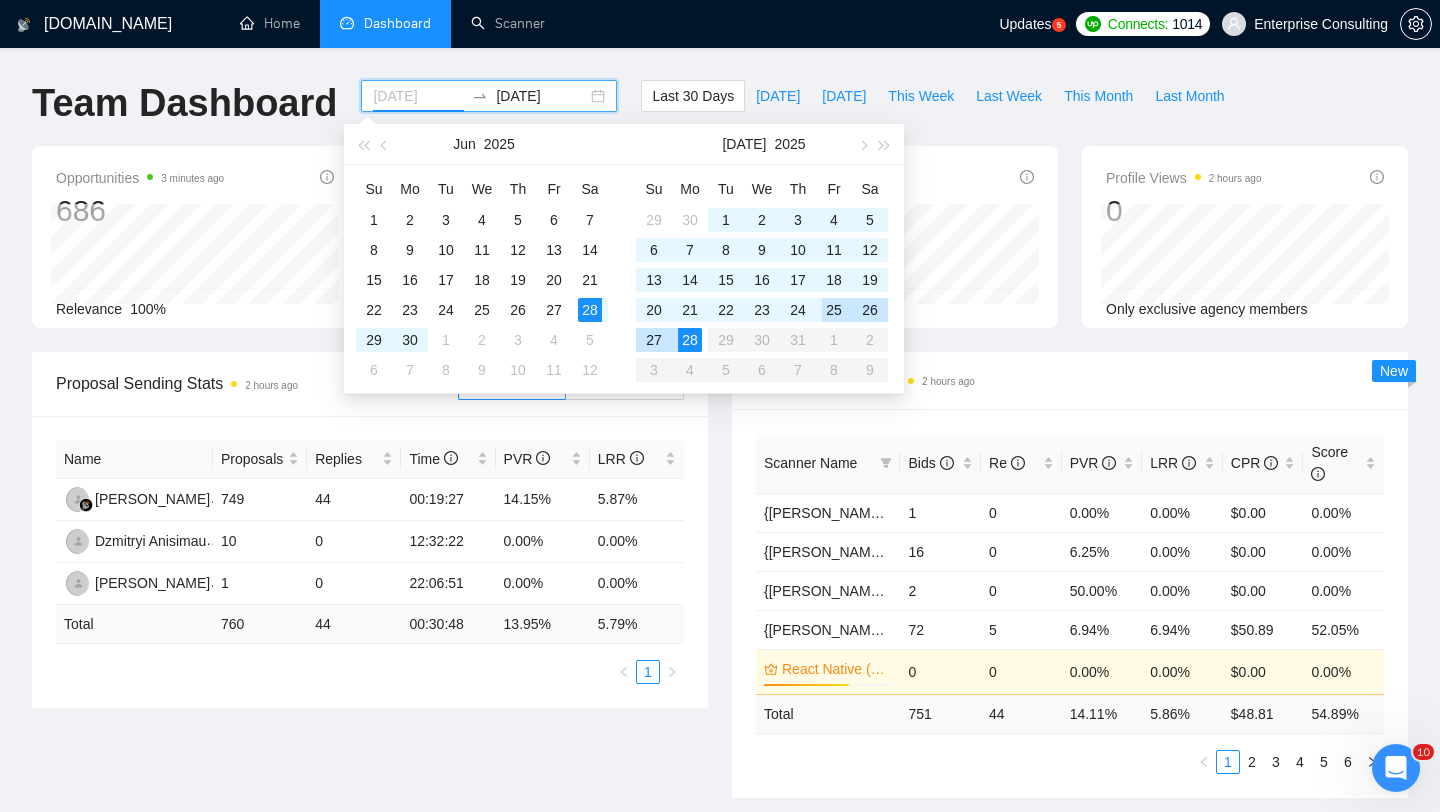 click on "25" at bounding box center [834, 310] 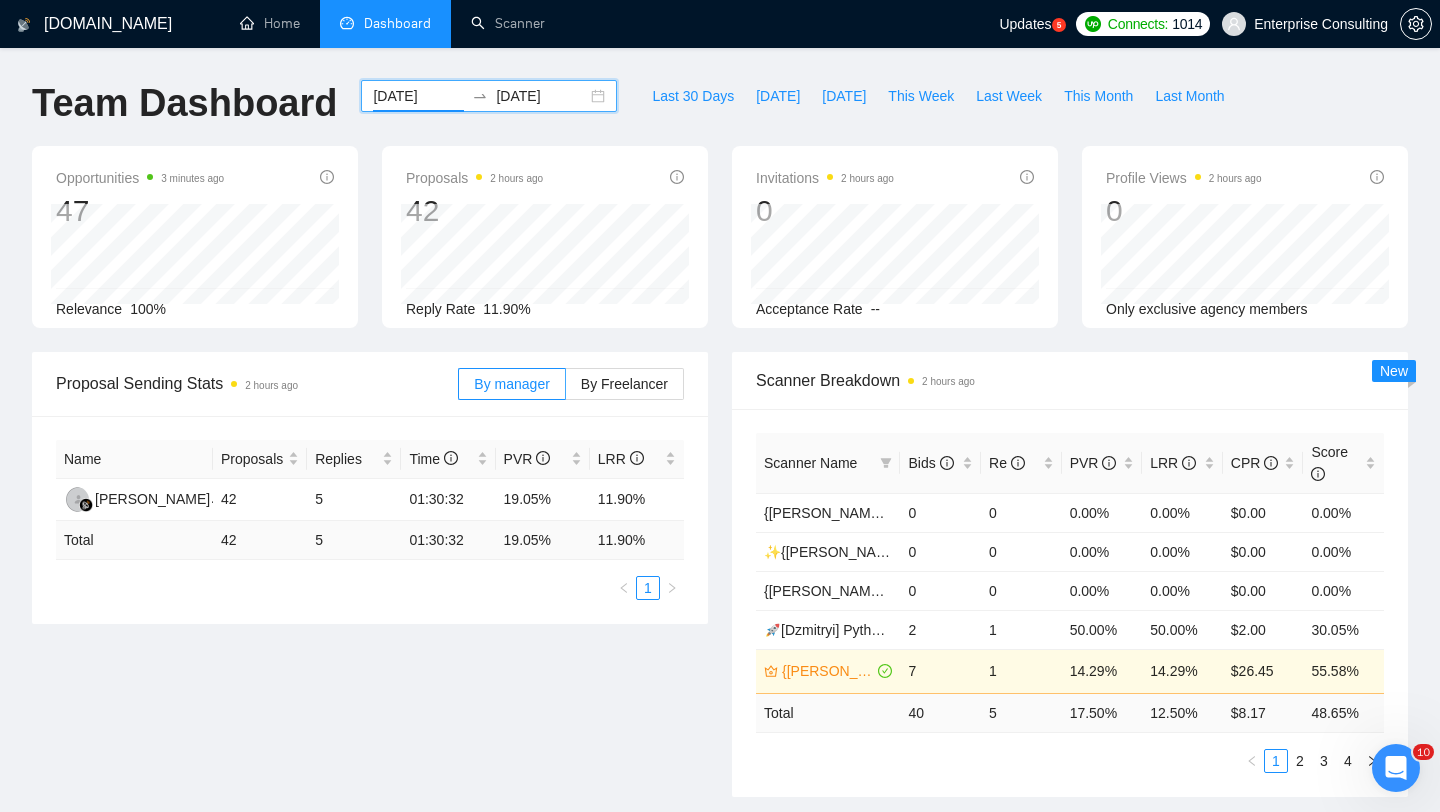 click on "2025-07-28" at bounding box center [541, 96] 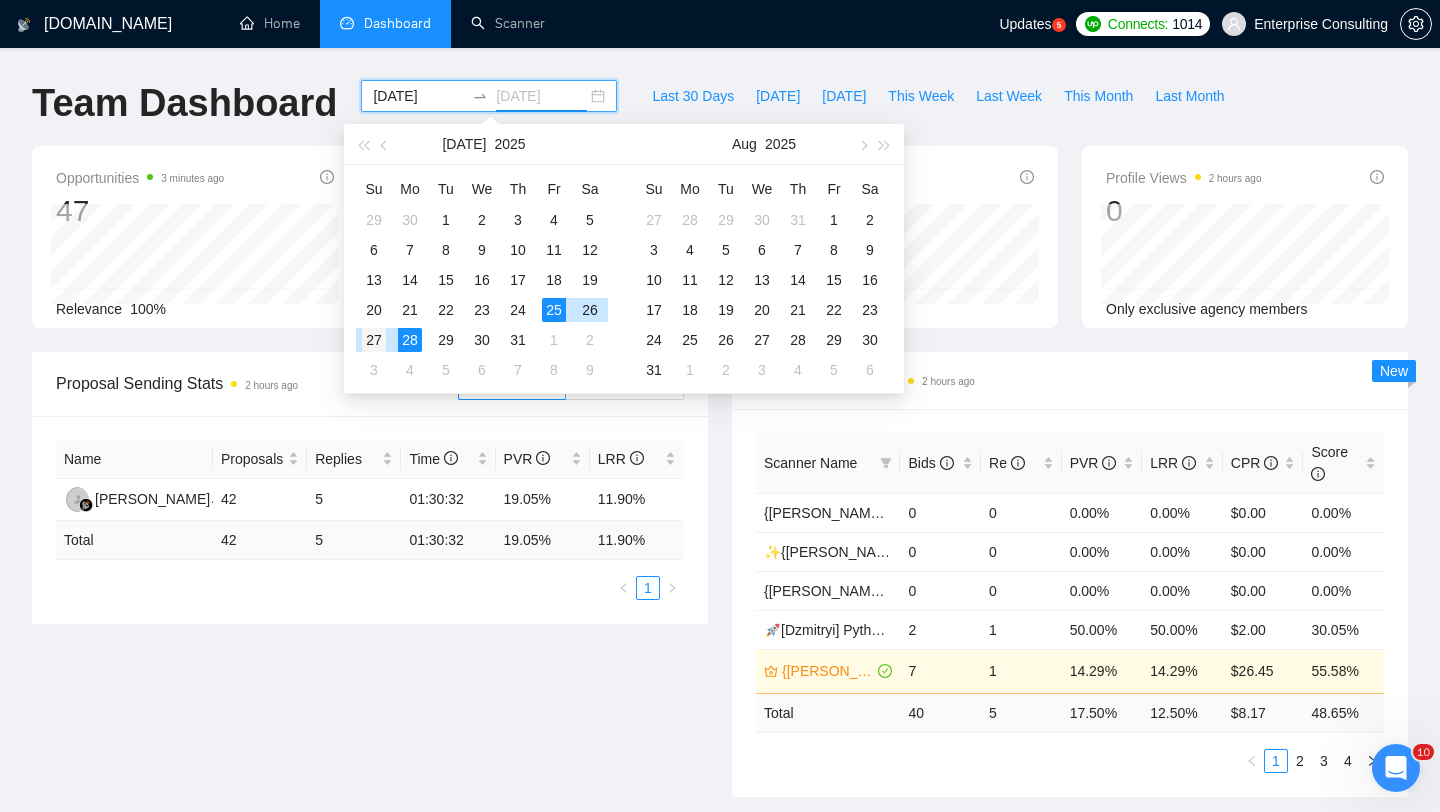 type on "2025-07-27" 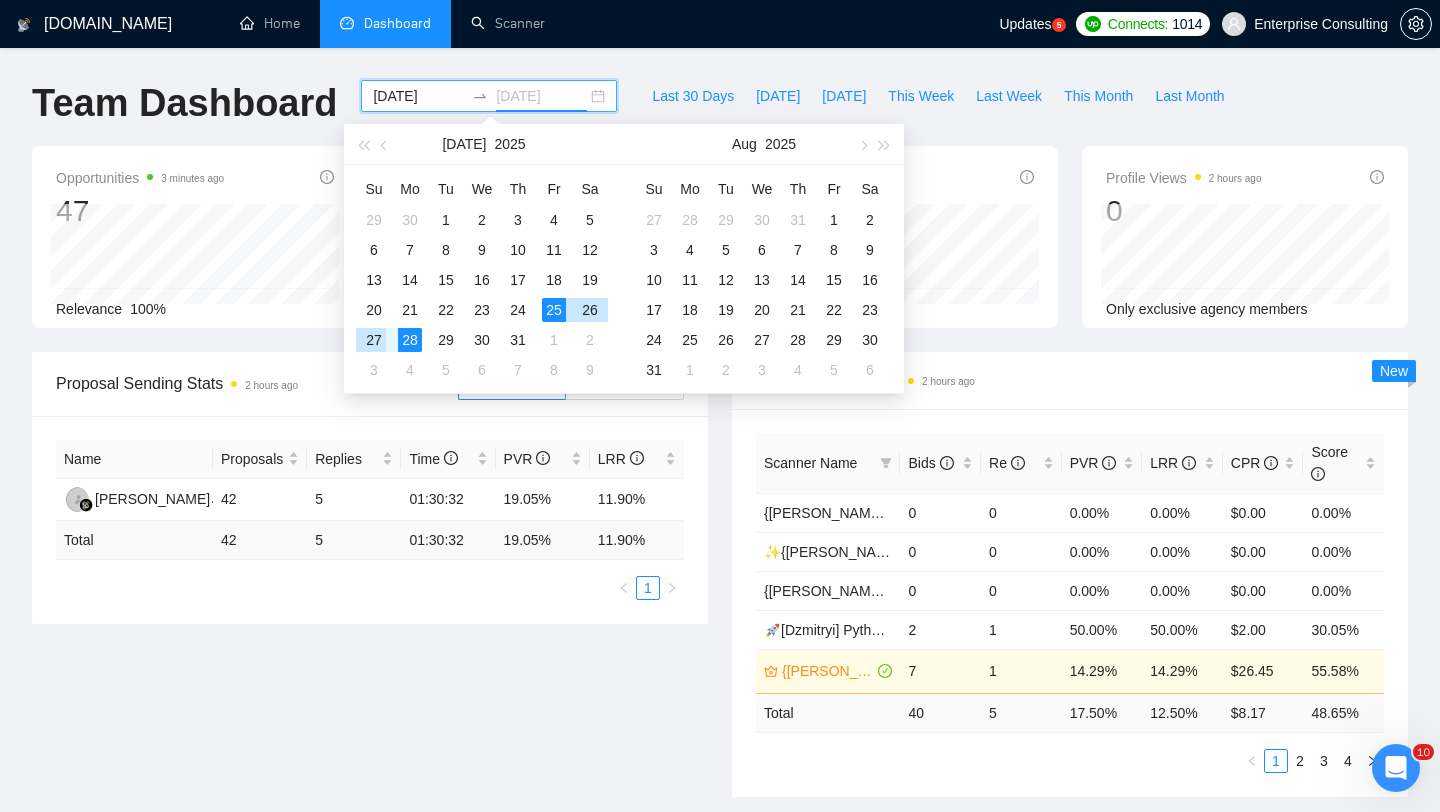 click on "27" at bounding box center (374, 340) 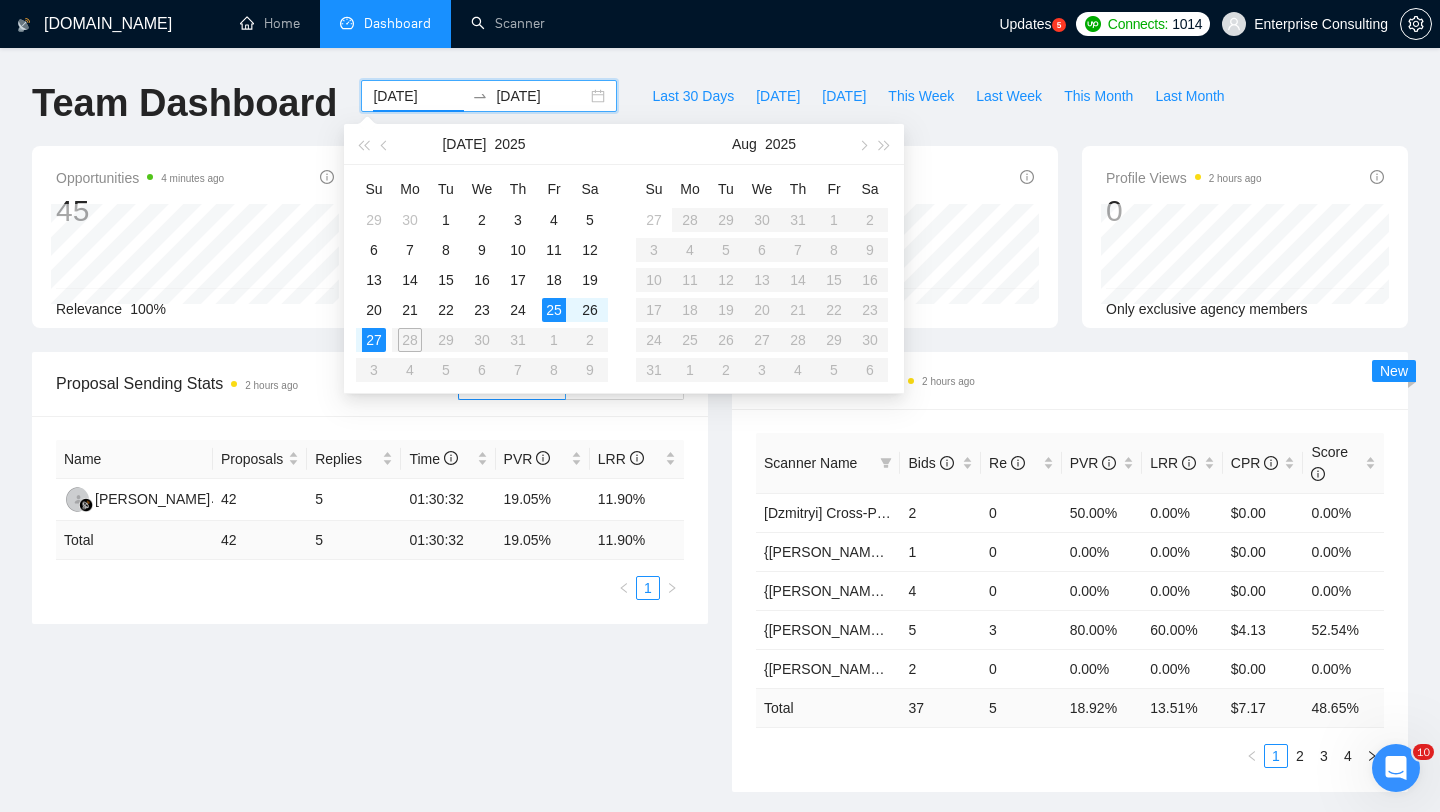click on "Proposal Sending Stats 2 hours ago By manager By Freelancer Name Proposals Replies Time   PVR   LRR   Rita Huljannah 42 5 01:30:32 19.05% 11.90% Total 42 5 01:30:32 19.05 % 11.90 % 1" at bounding box center (370, 488) 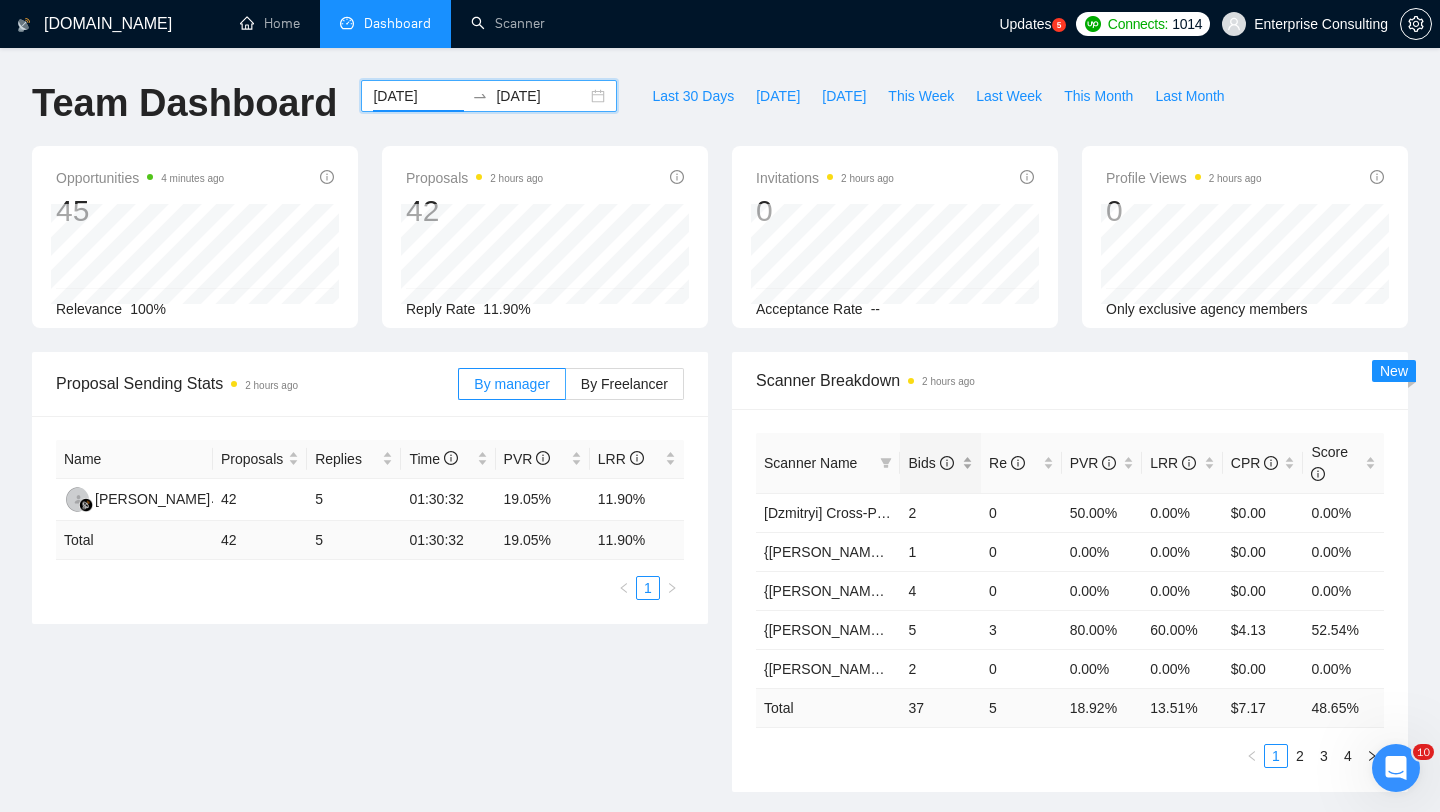 click 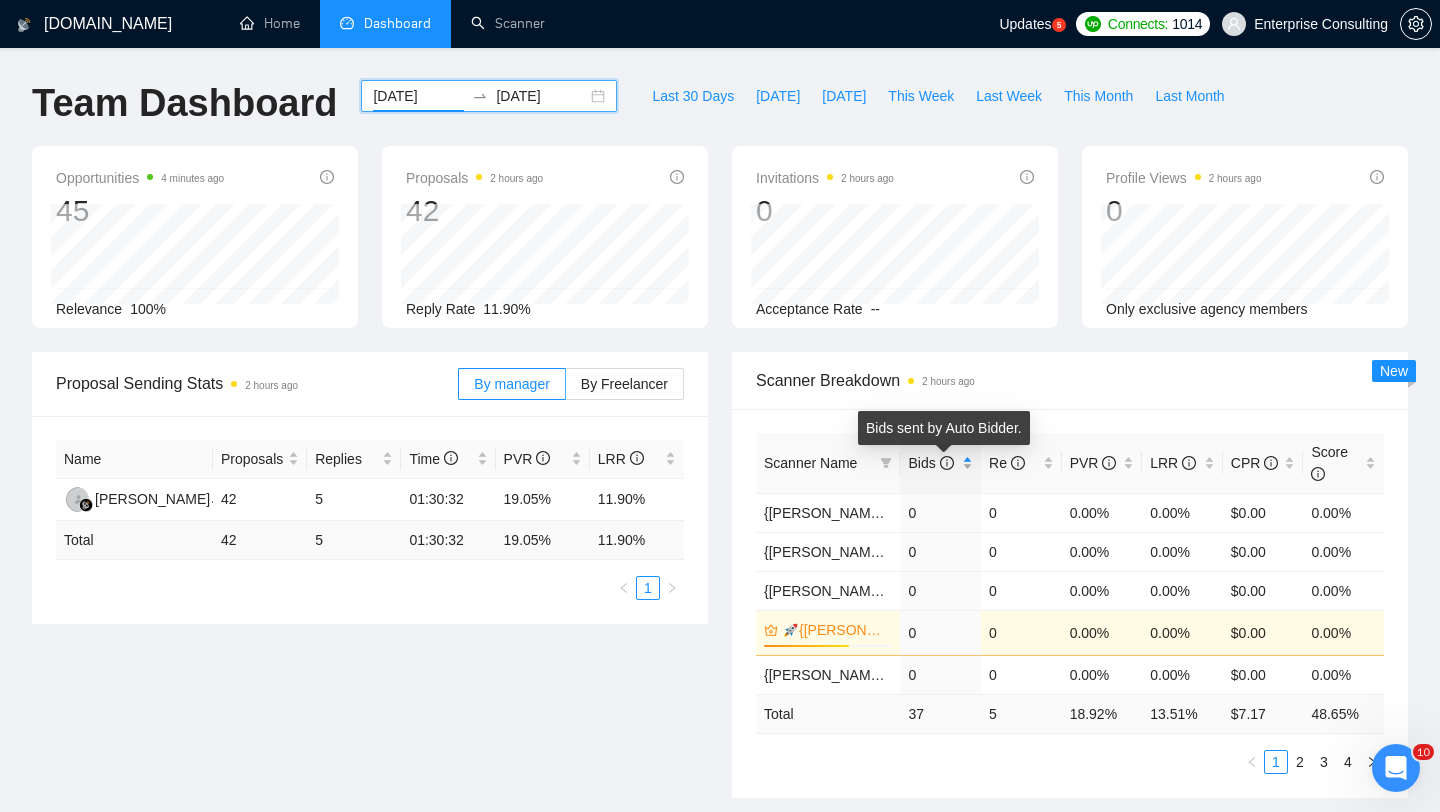 click 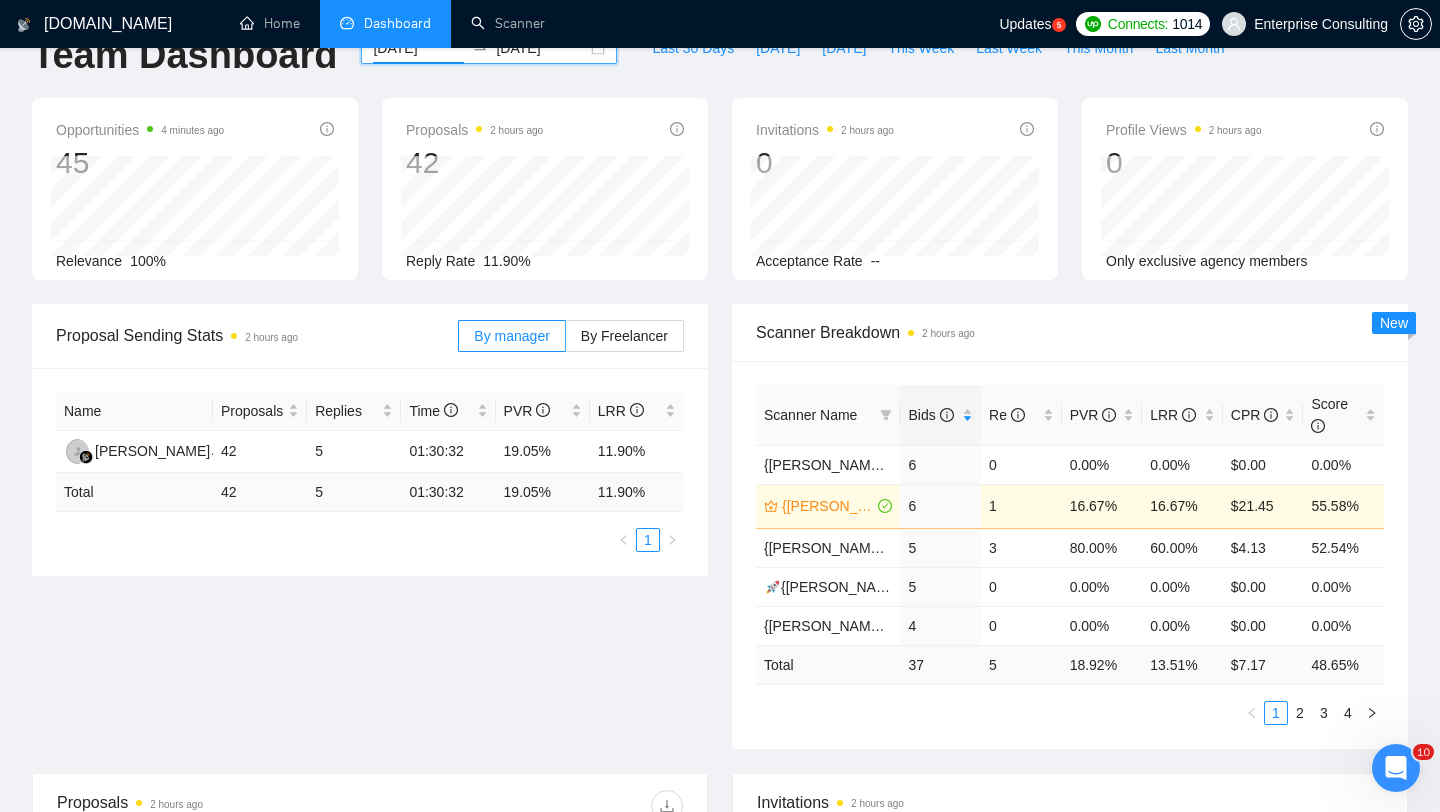 scroll, scrollTop: 50, scrollLeft: 0, axis: vertical 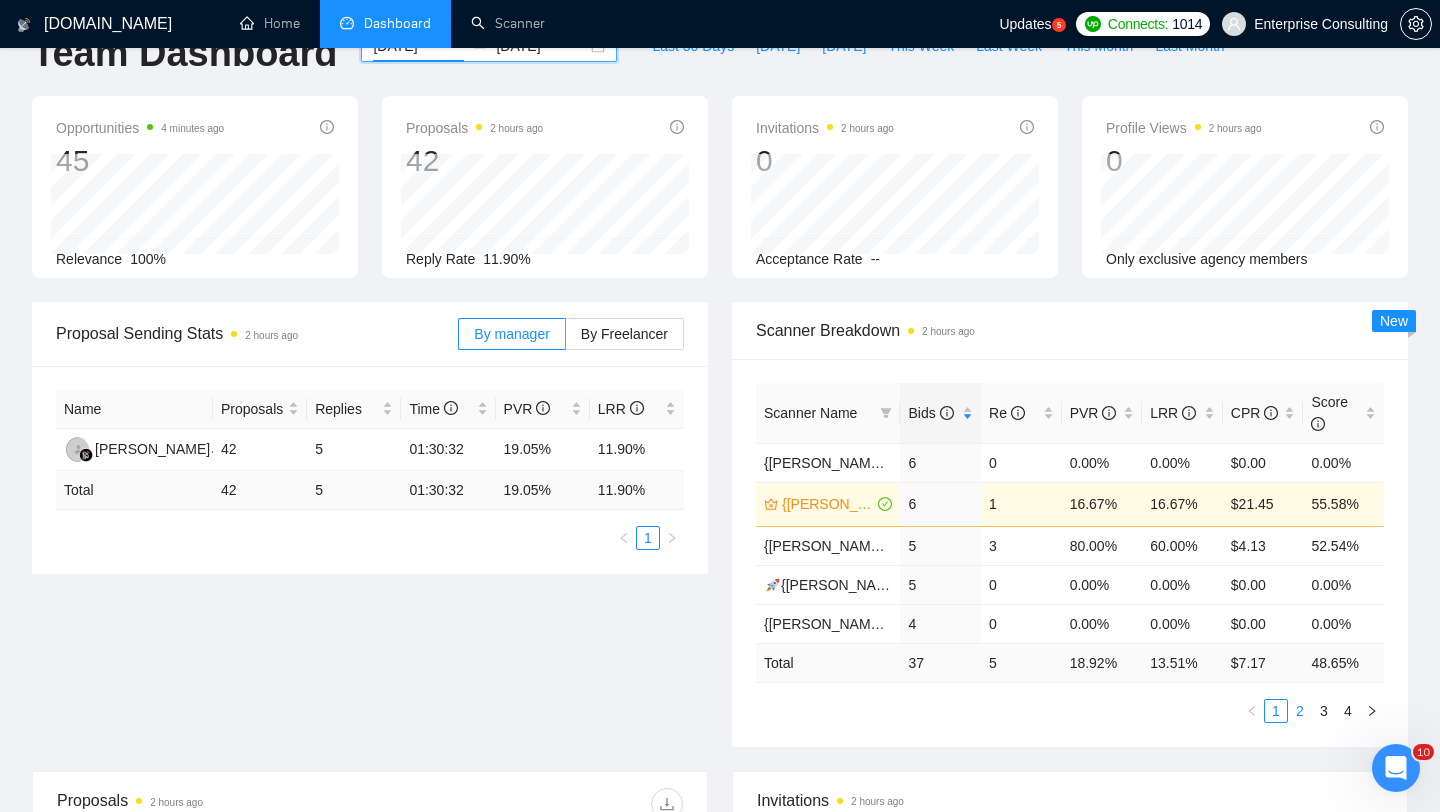click on "2" at bounding box center (1300, 711) 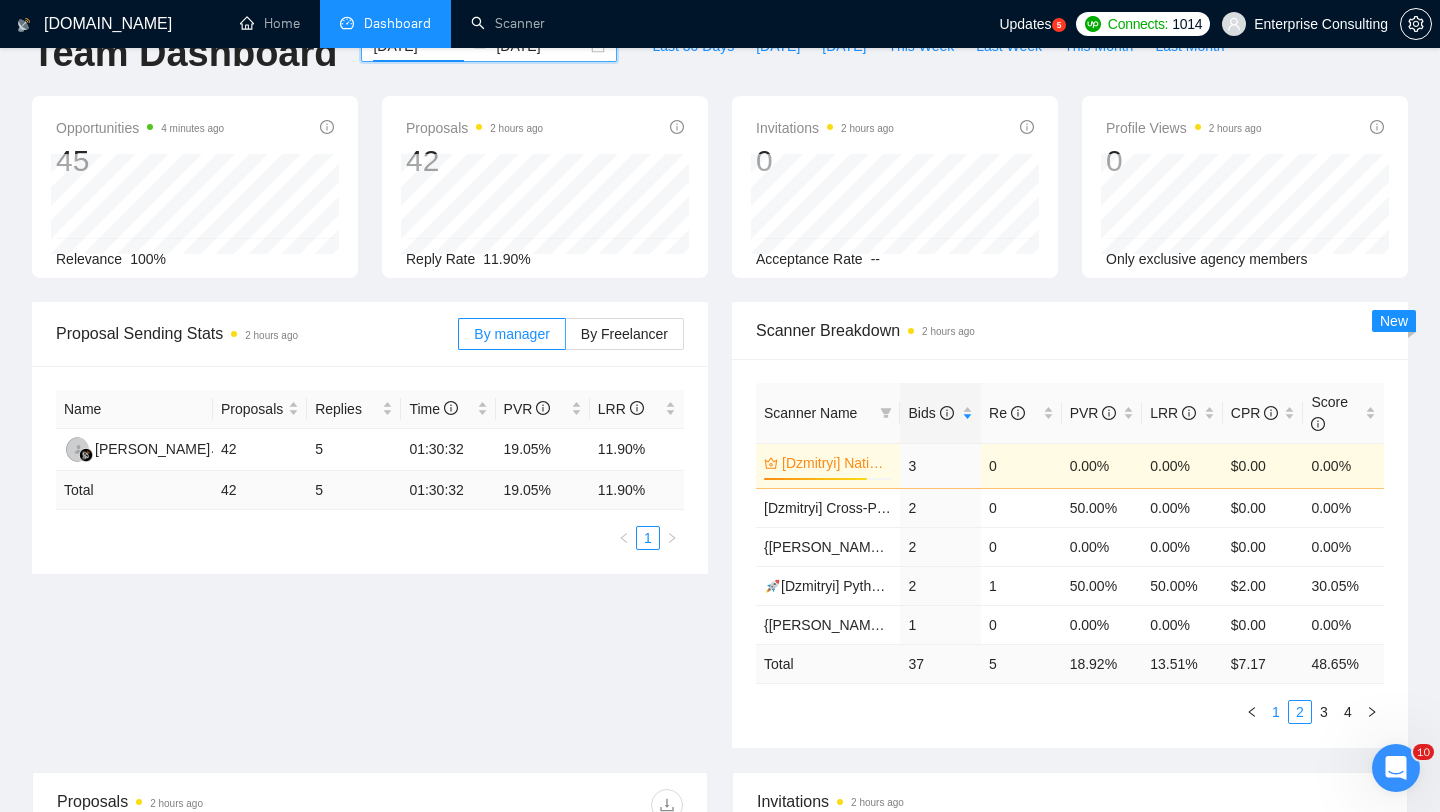 click on "1" at bounding box center (1276, 712) 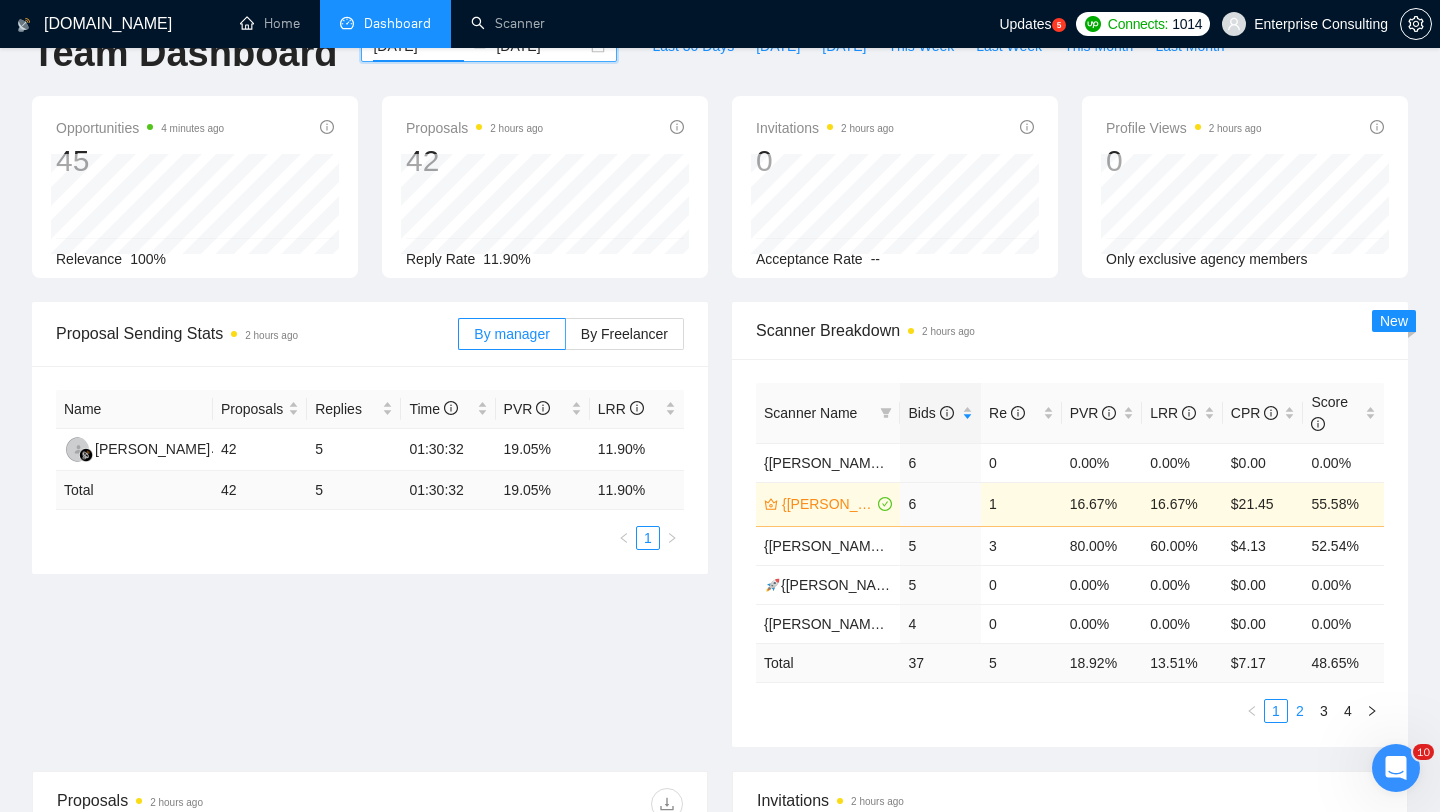 click on "2" at bounding box center [1300, 711] 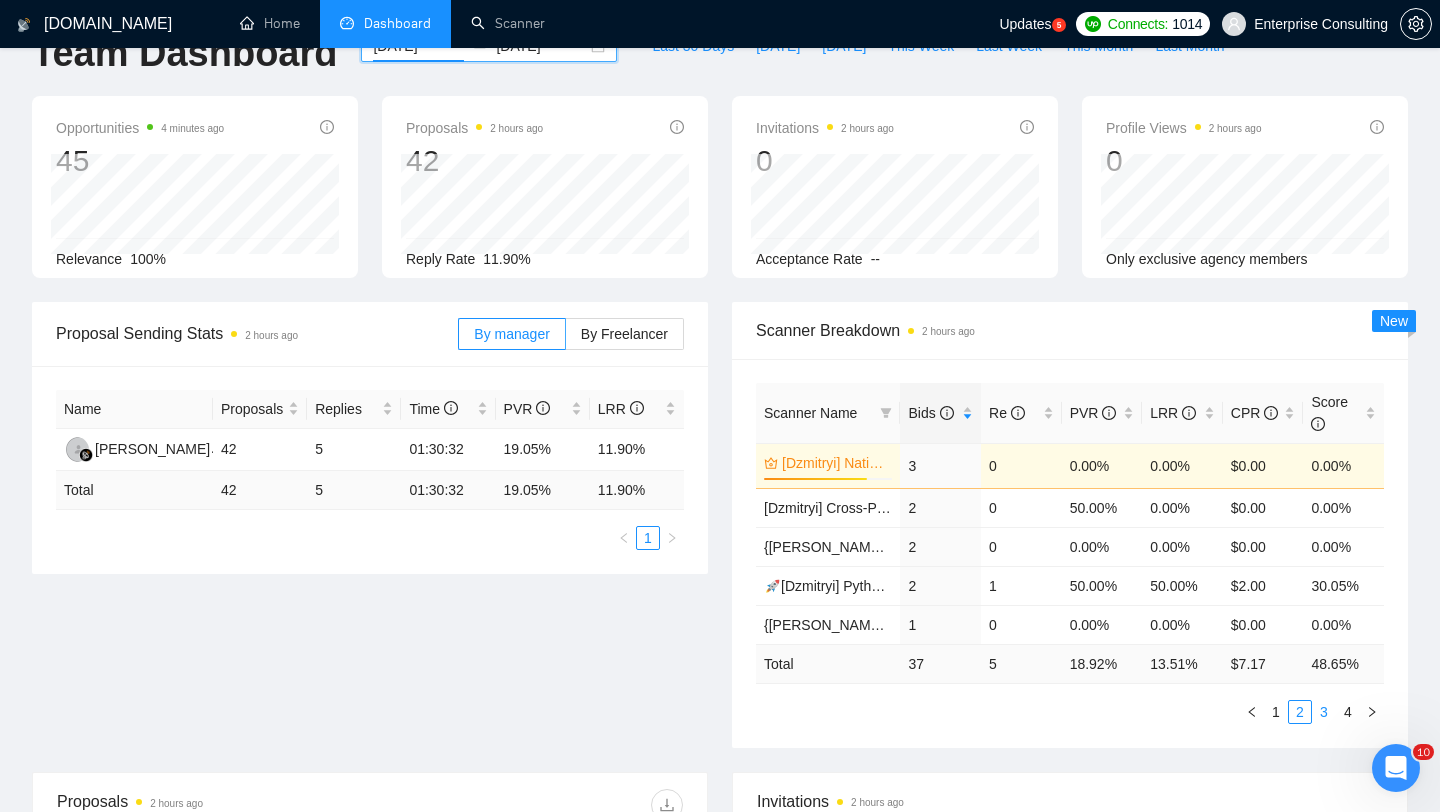 click on "3" at bounding box center (1324, 712) 